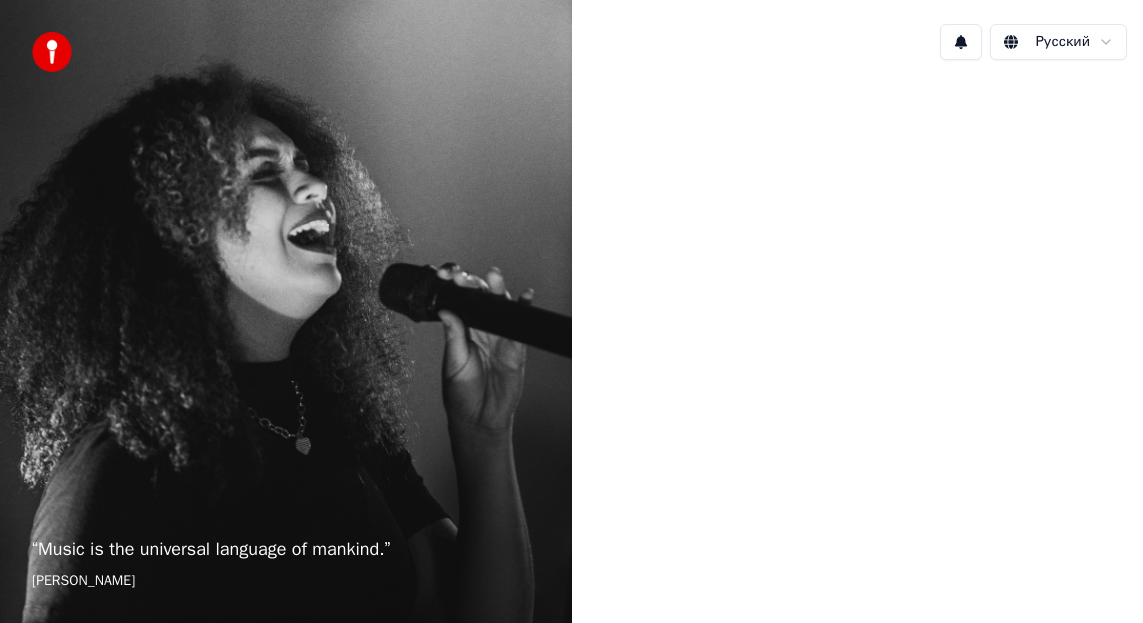 scroll, scrollTop: 0, scrollLeft: 0, axis: both 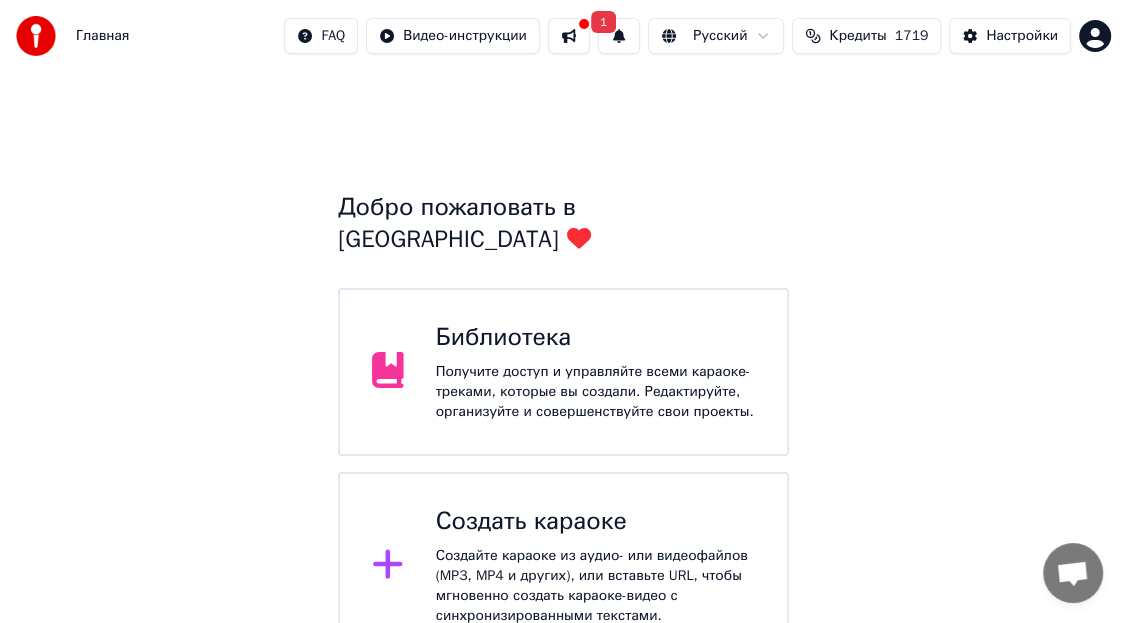 click 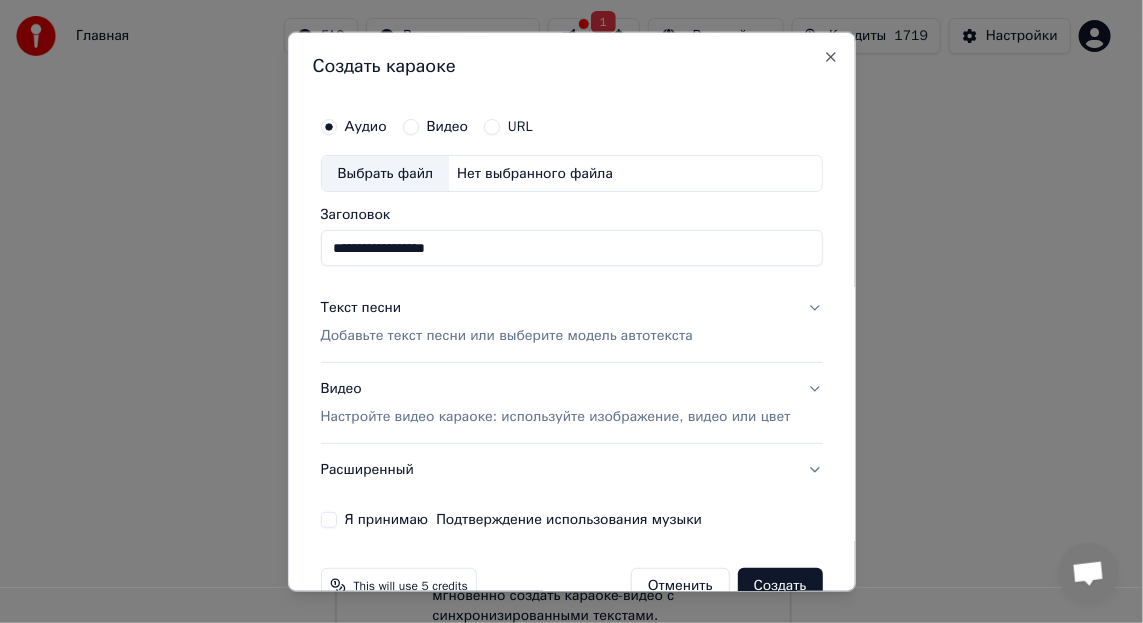 type on "**********" 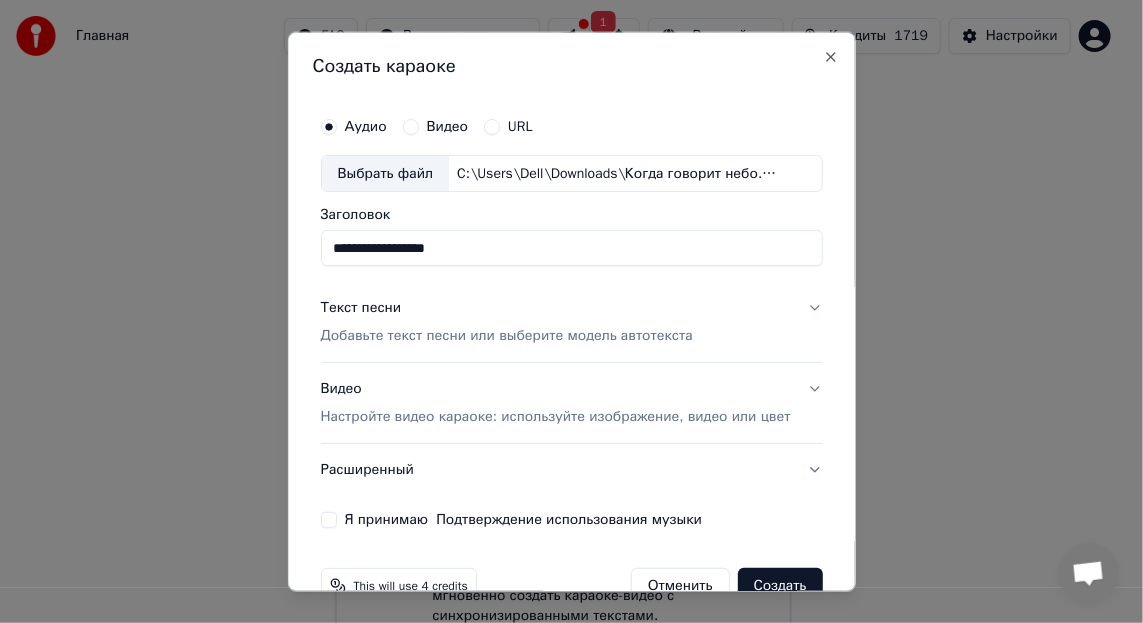 click on "Добавьте текст песни или выберите модель автотекста" at bounding box center (506, 336) 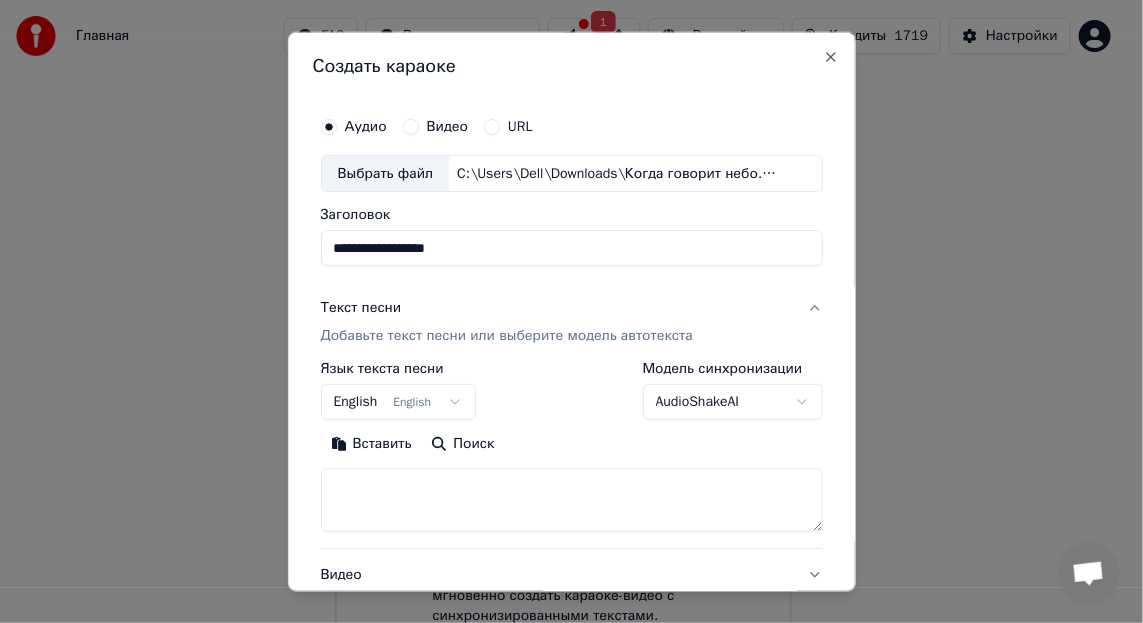 scroll, scrollTop: 199, scrollLeft: 0, axis: vertical 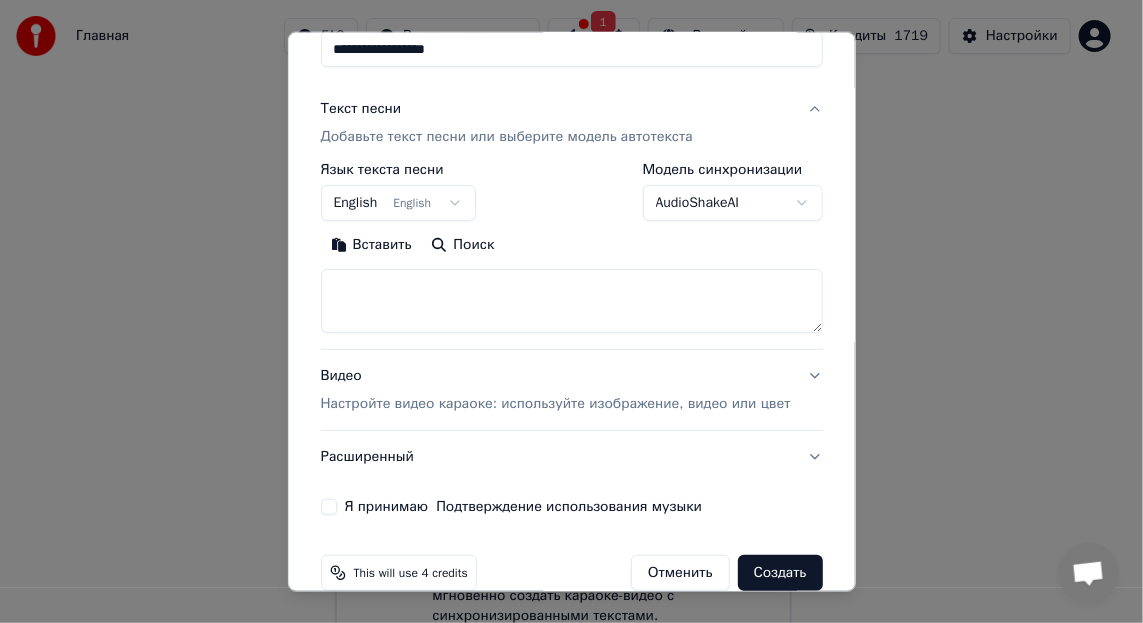 click at bounding box center [571, 301] 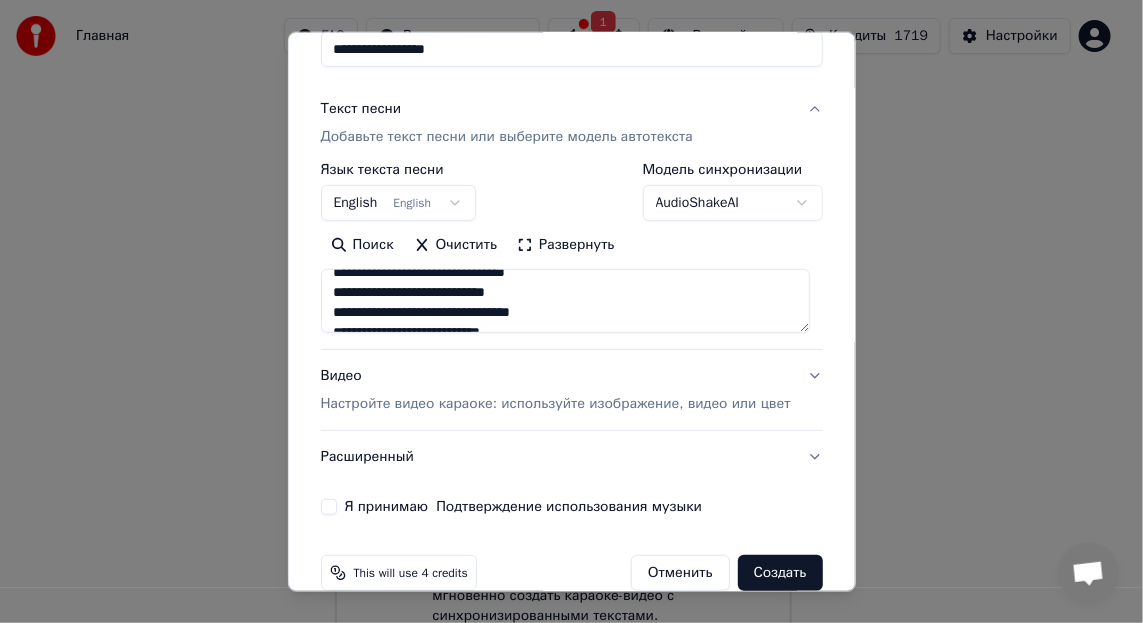 scroll, scrollTop: 452, scrollLeft: 0, axis: vertical 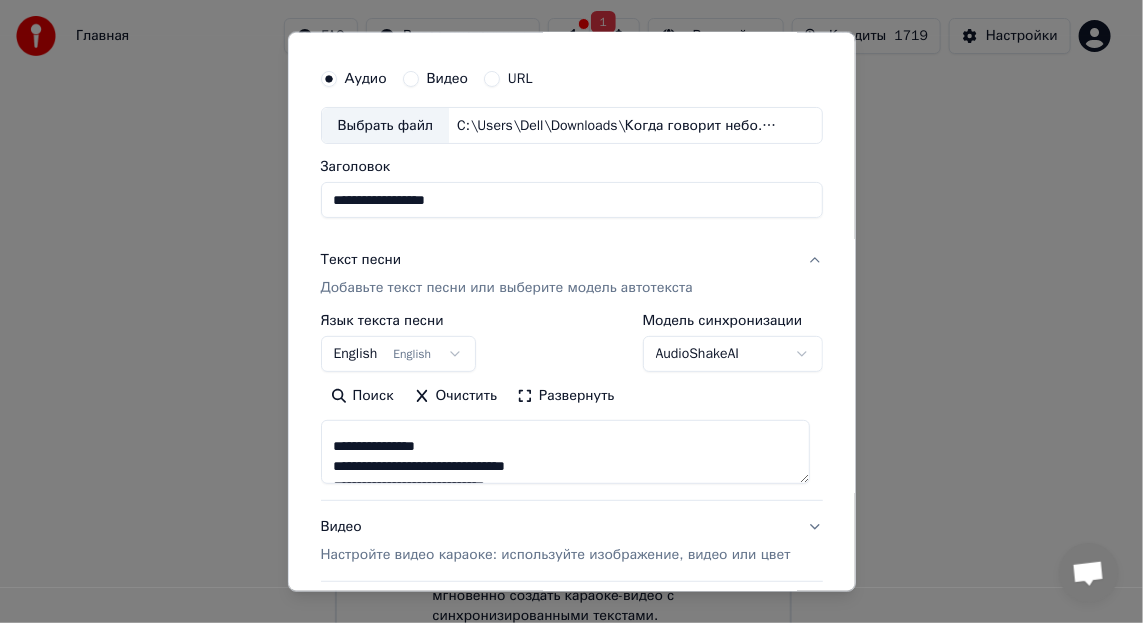 drag, startPoint x: 452, startPoint y: 445, endPoint x: 382, endPoint y: 442, distance: 70.064255 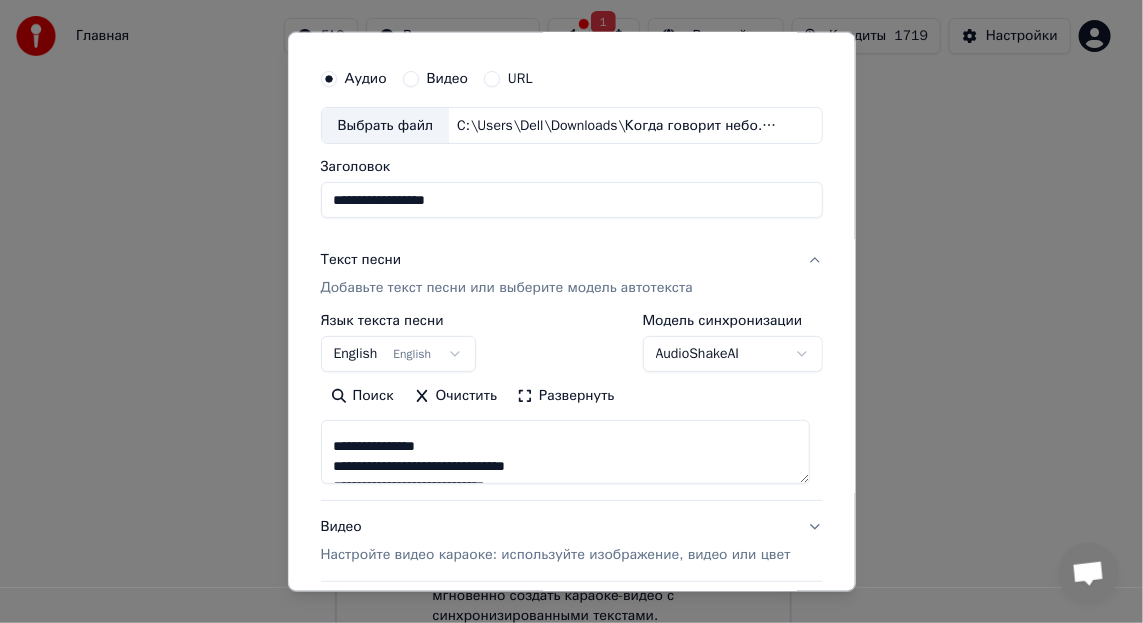 click on "**********" at bounding box center [565, 452] 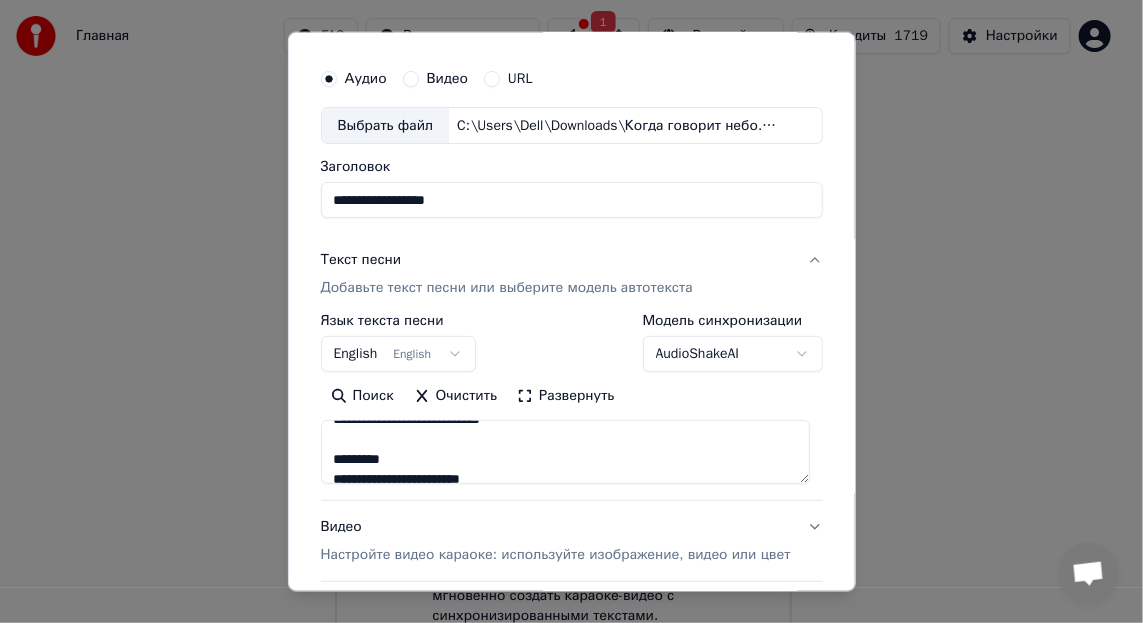 scroll, scrollTop: 0, scrollLeft: 0, axis: both 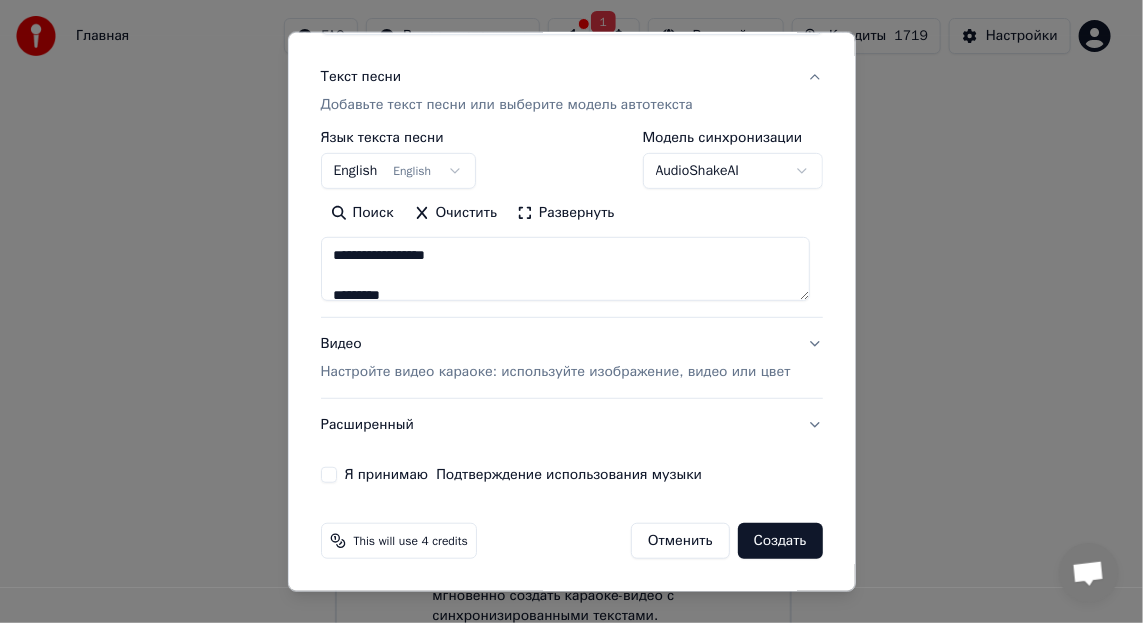type on "**********" 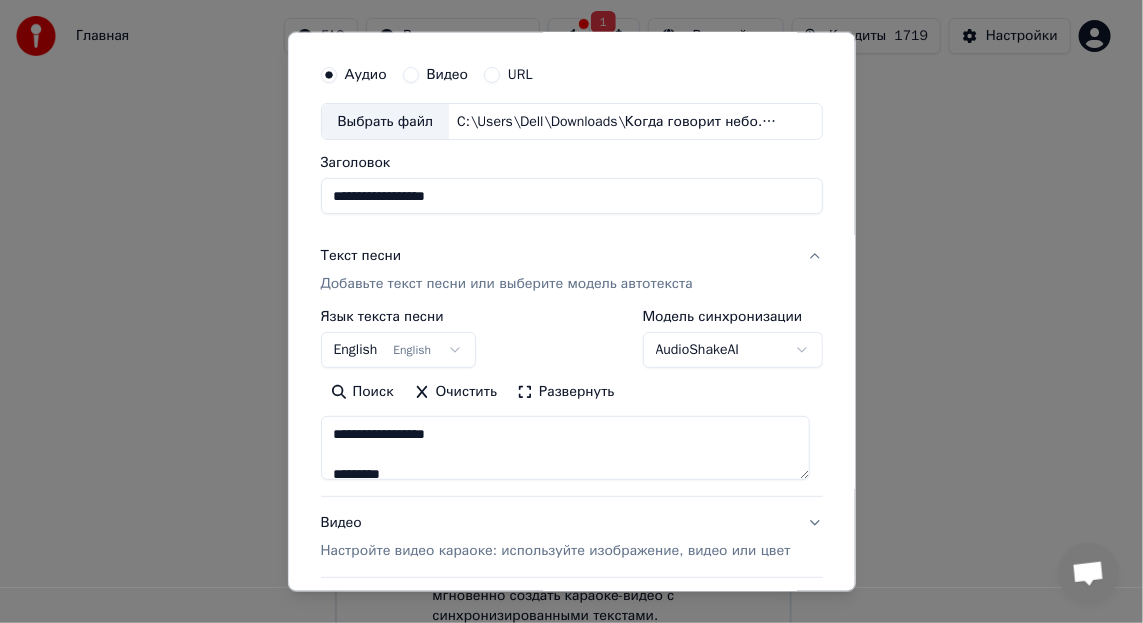 scroll, scrollTop: 48, scrollLeft: 0, axis: vertical 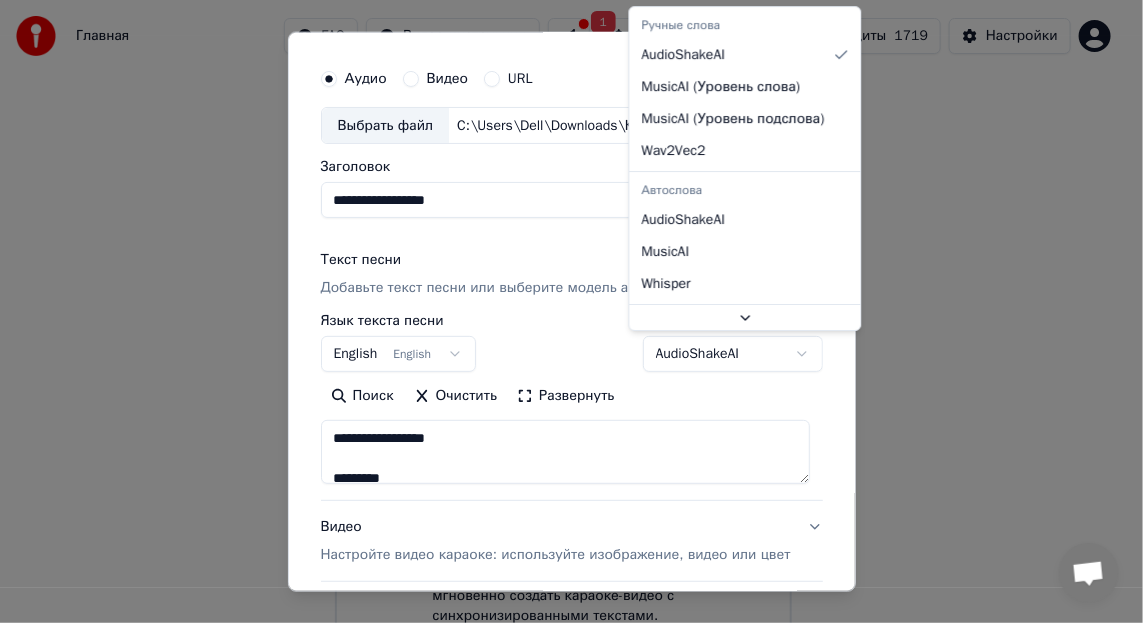click on "**********" at bounding box center [563, 330] 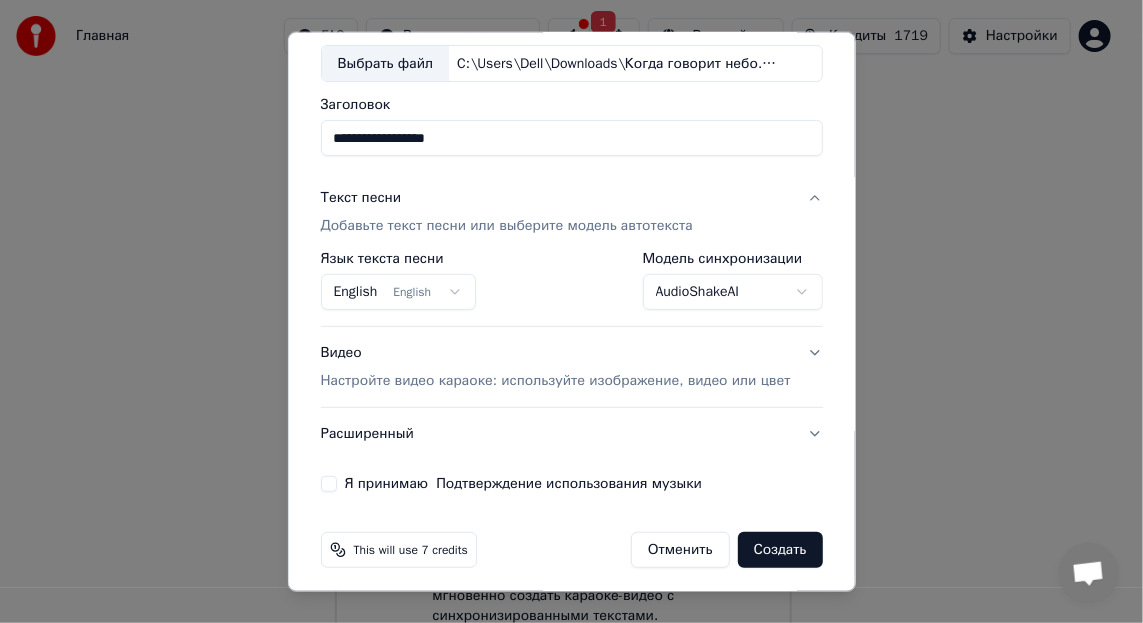 scroll, scrollTop: 136, scrollLeft: 0, axis: vertical 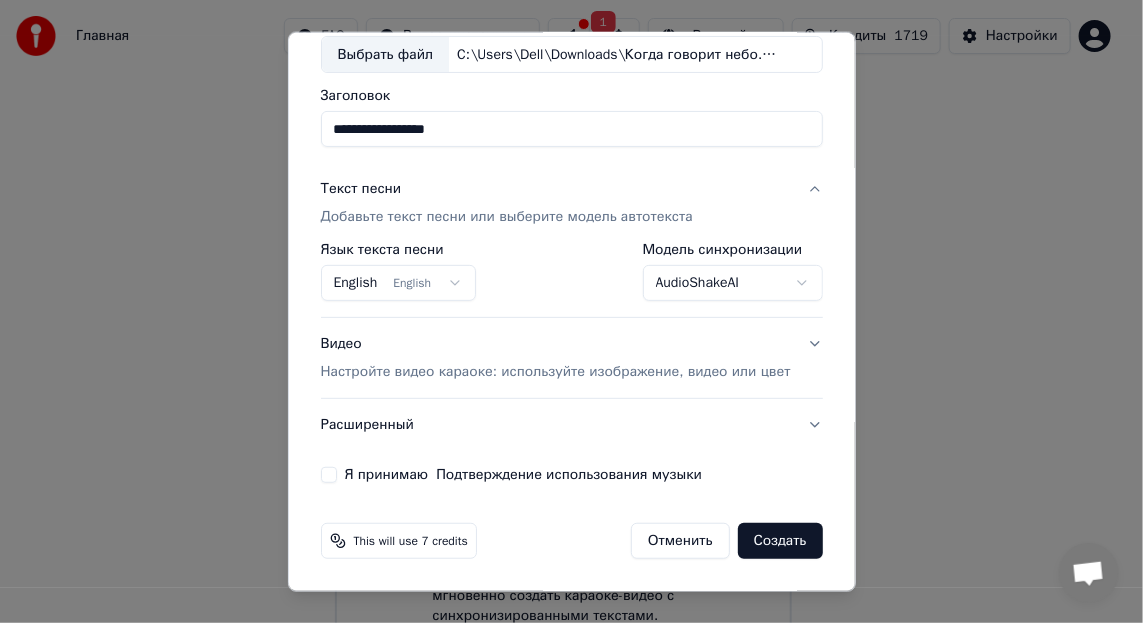 click on "Создать" at bounding box center [780, 541] 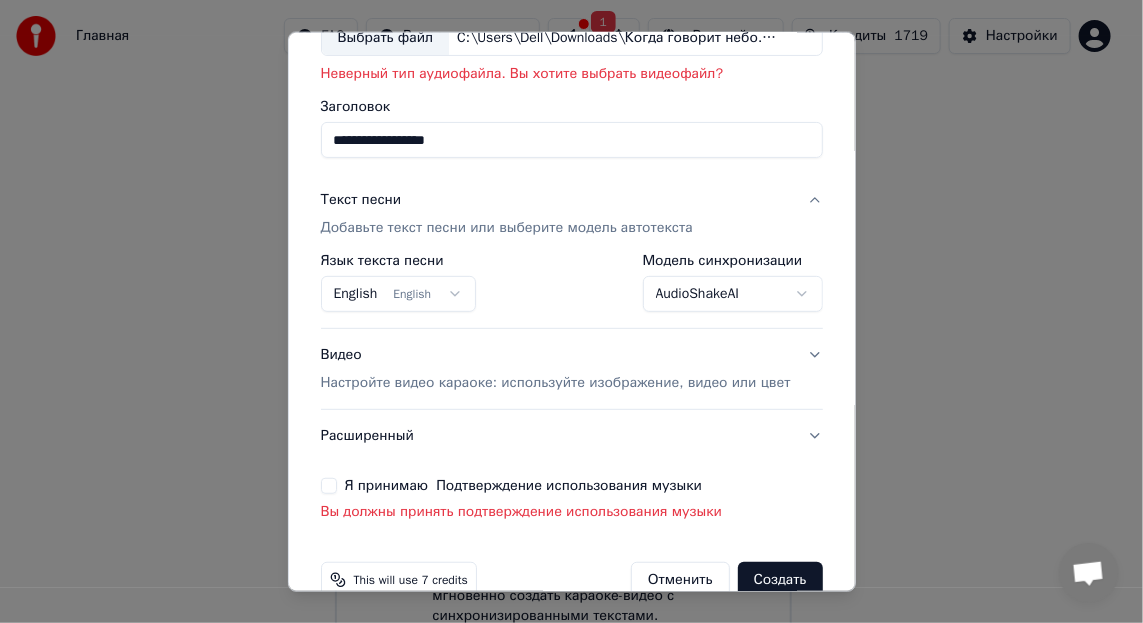 click on "Я принимаю   Подтверждение использования музыки" at bounding box center [328, 486] 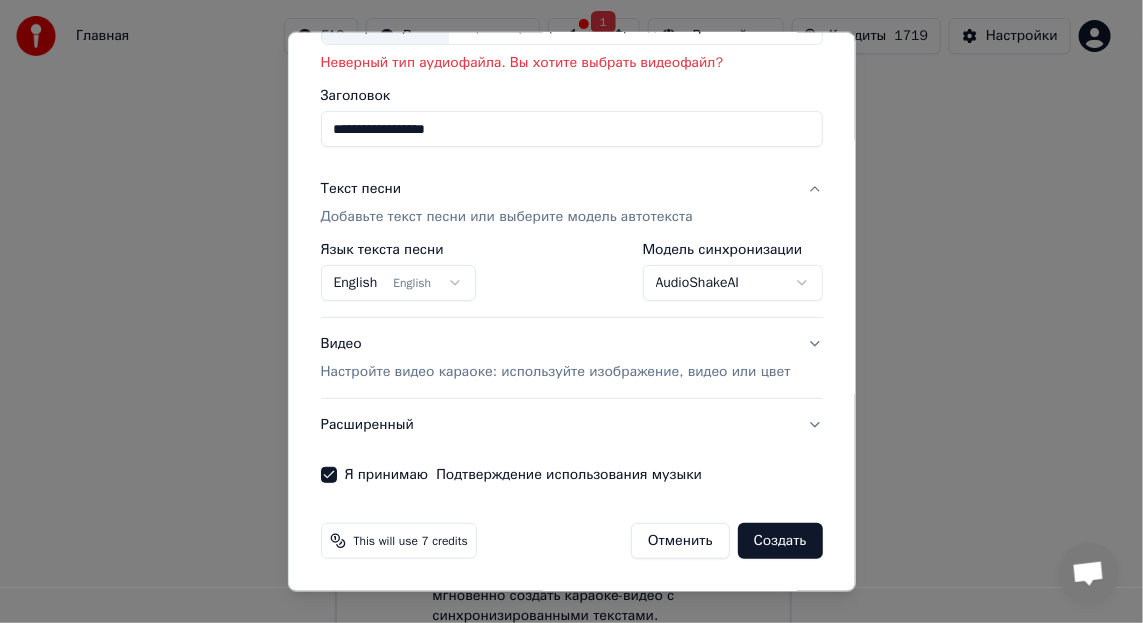 scroll, scrollTop: 0, scrollLeft: 0, axis: both 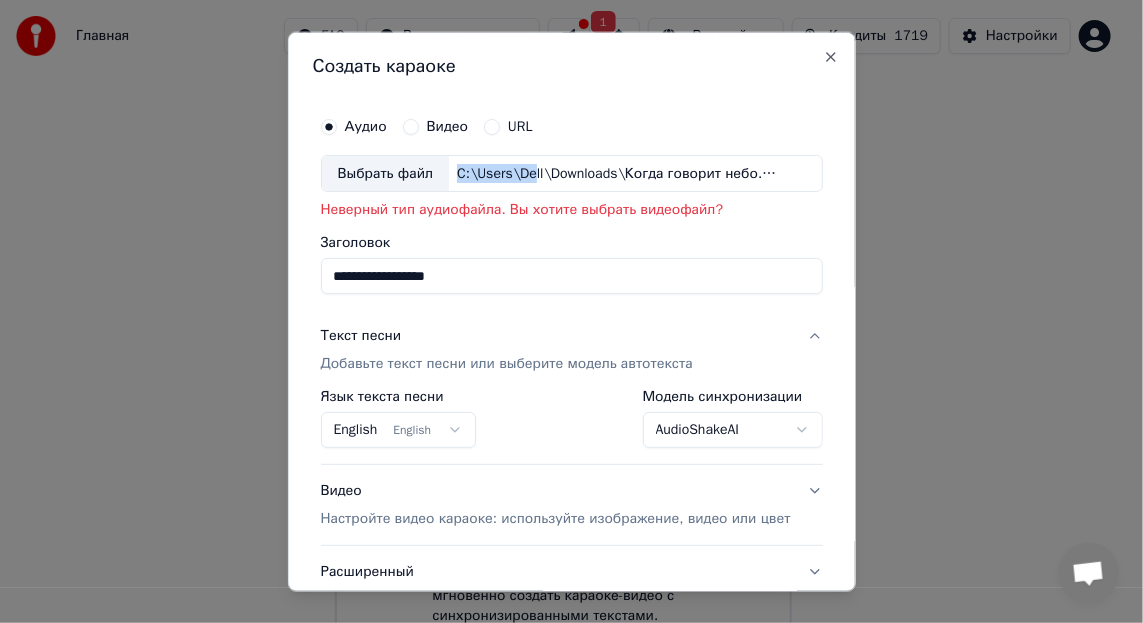 drag, startPoint x: 452, startPoint y: 166, endPoint x: 519, endPoint y: 175, distance: 67.601776 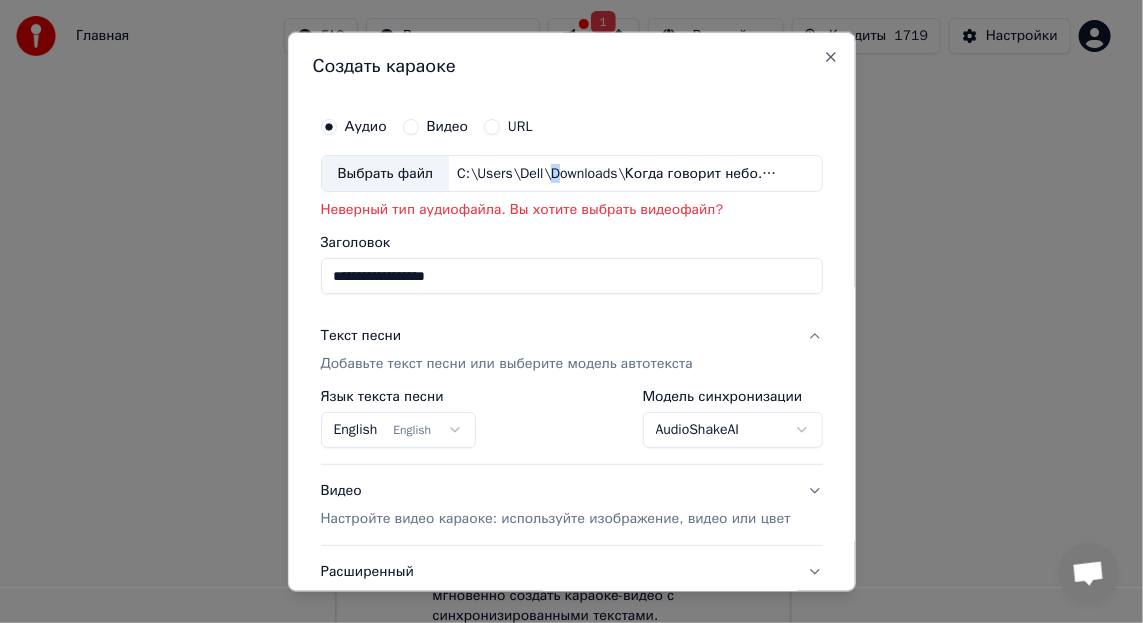 drag, startPoint x: 536, startPoint y: 176, endPoint x: 547, endPoint y: 176, distance: 11 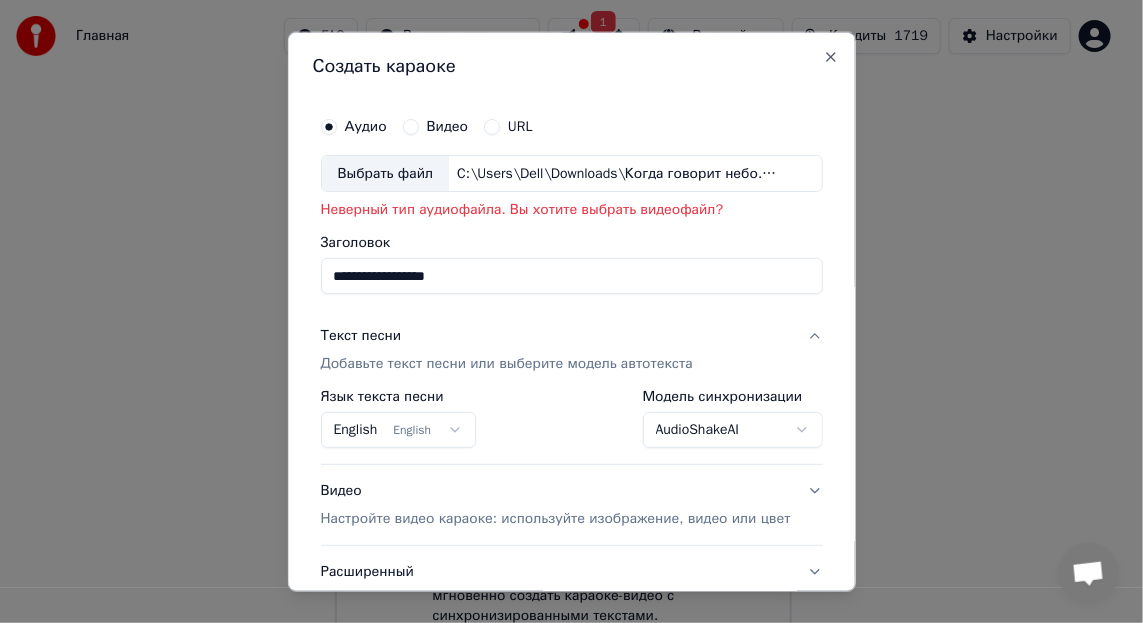 click on "C:\Users\Dell\Downloads\Когда говорит небо.webm" at bounding box center [619, 173] 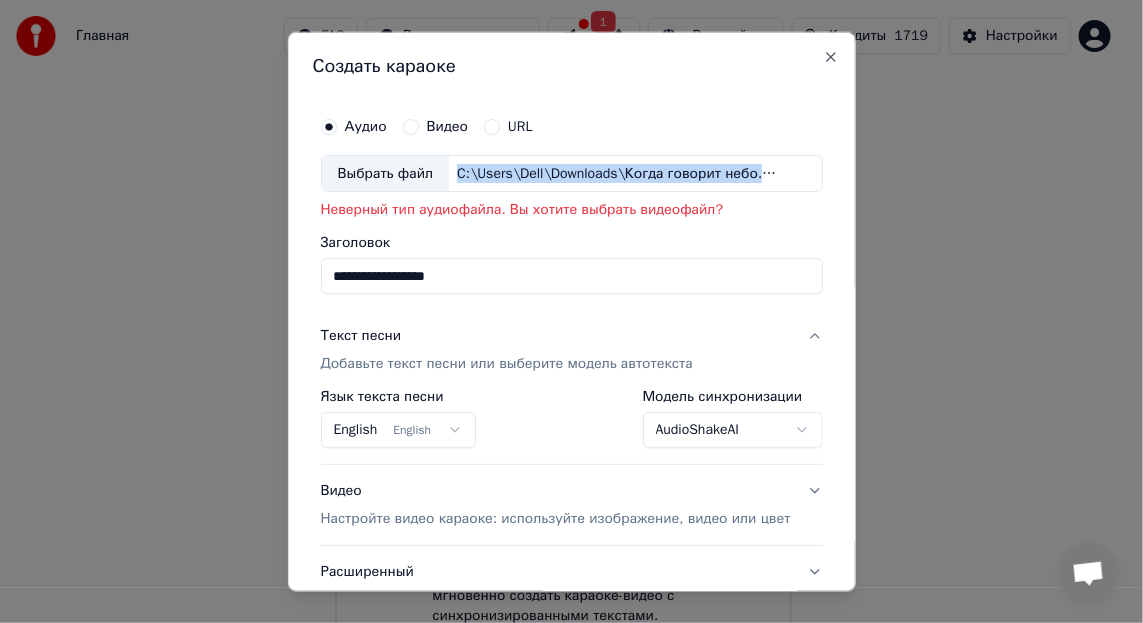 drag, startPoint x: 442, startPoint y: 158, endPoint x: 784, endPoint y: 176, distance: 342.47336 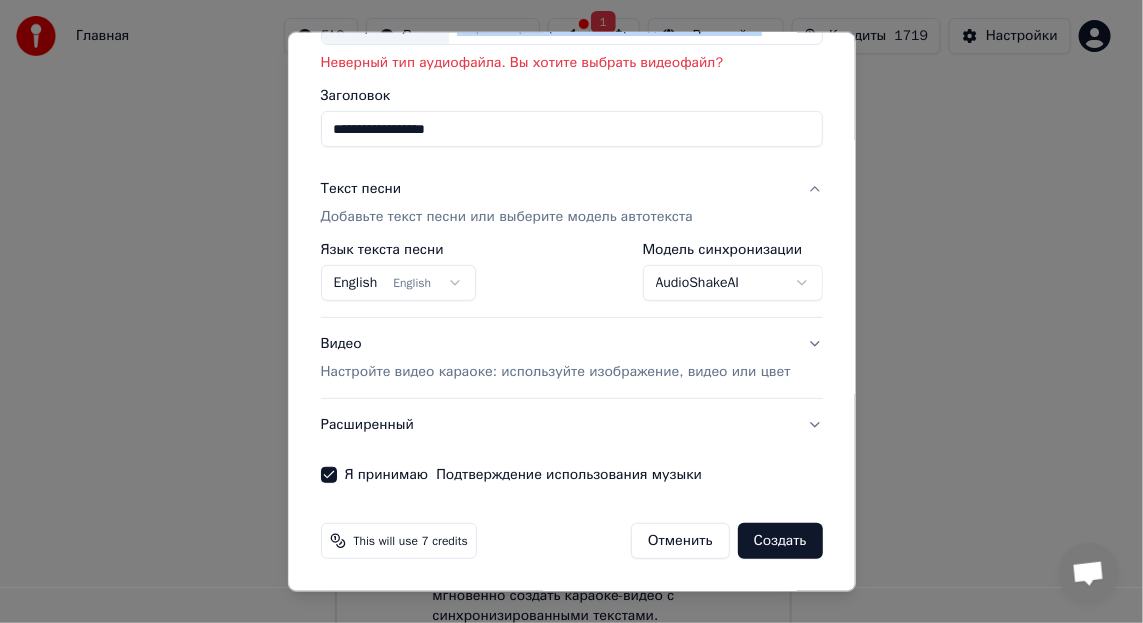 scroll, scrollTop: 164, scrollLeft: 0, axis: vertical 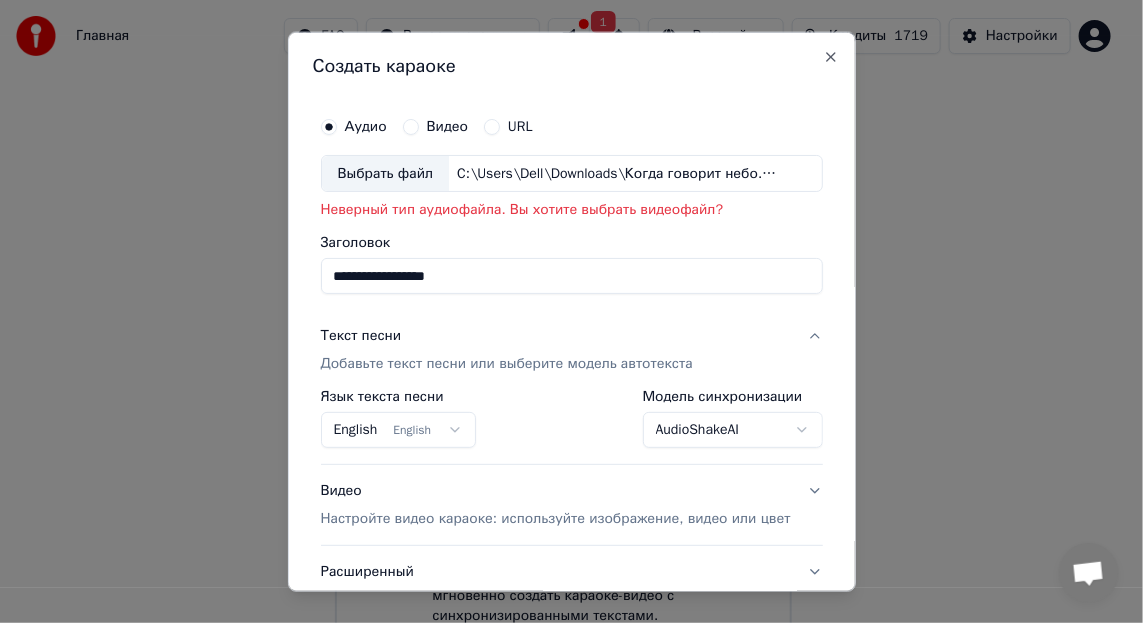 click on "Выбрать файл" at bounding box center [385, 173] 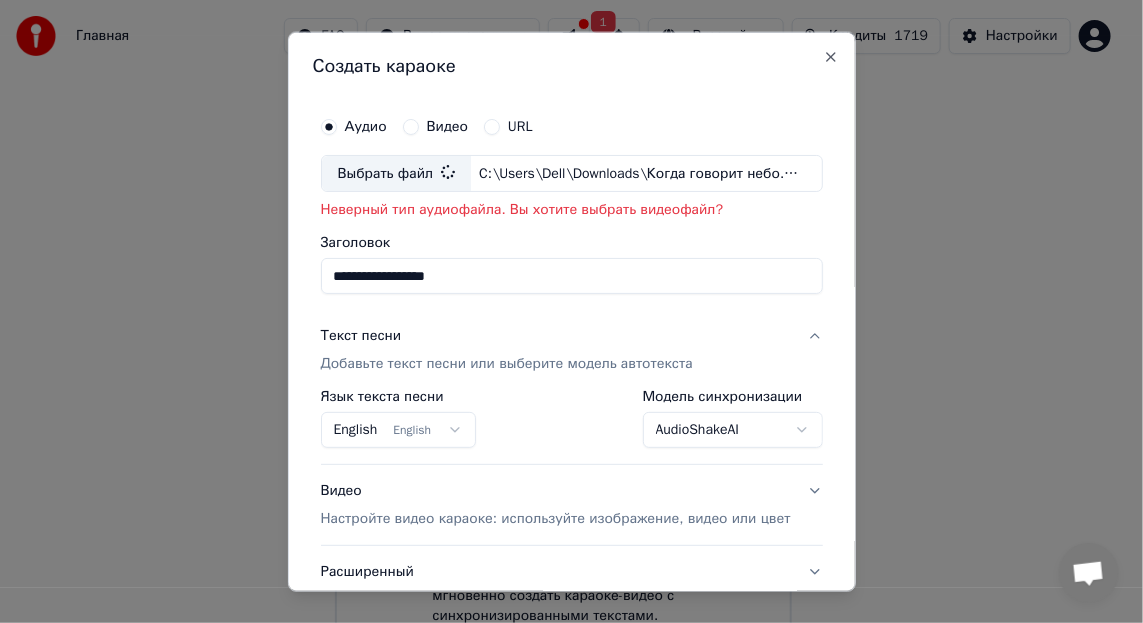 type on "**********" 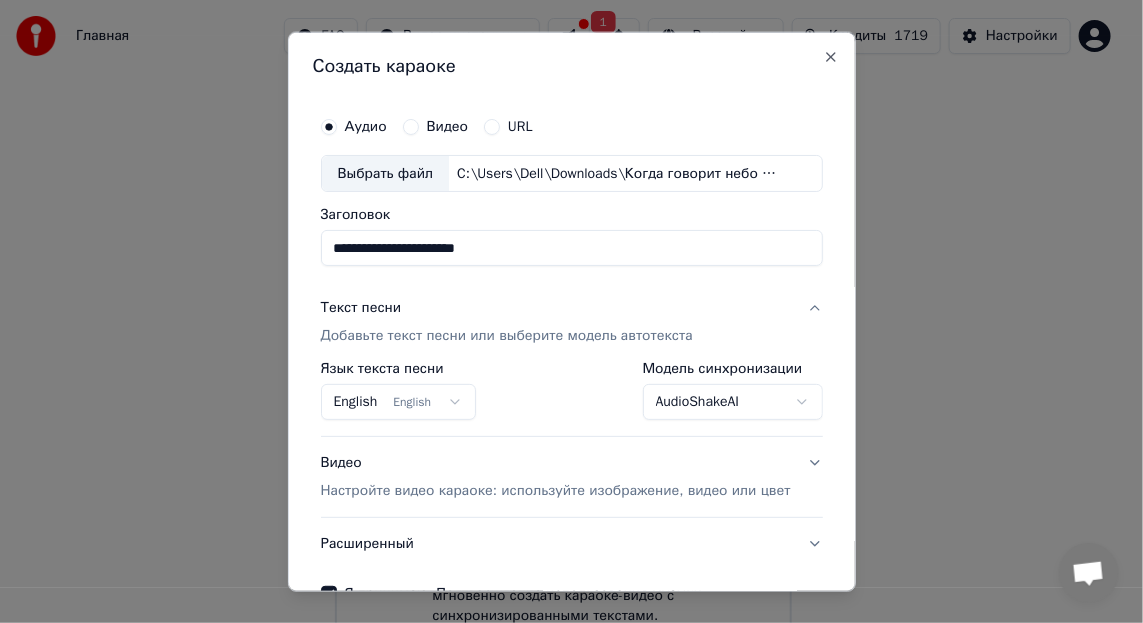 scroll, scrollTop: 136, scrollLeft: 0, axis: vertical 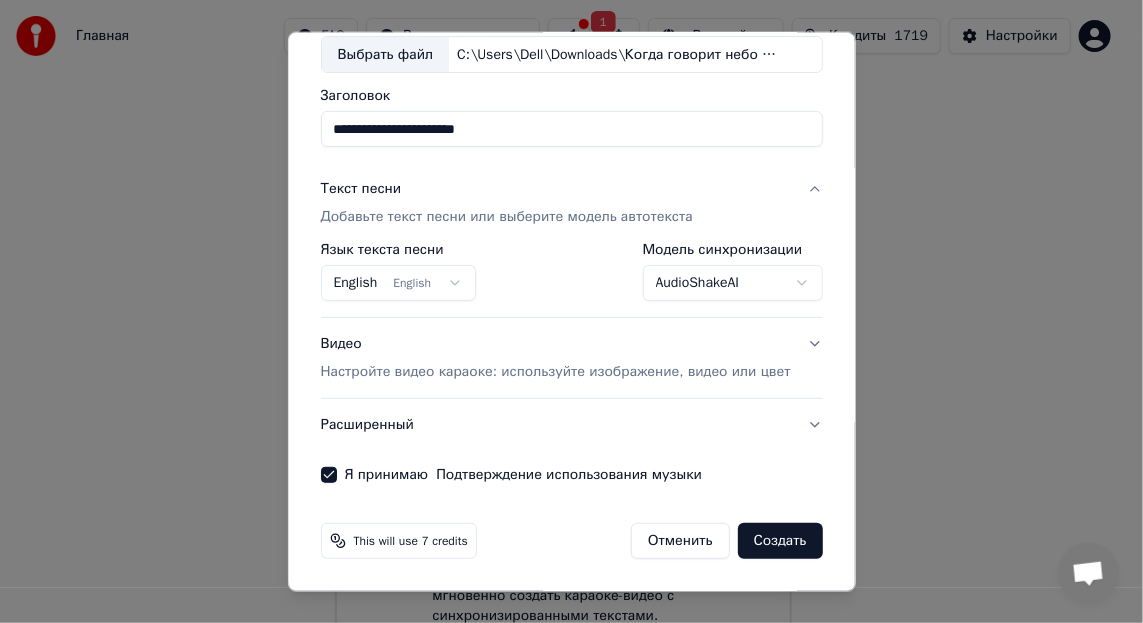 click on "Создать" at bounding box center [780, 541] 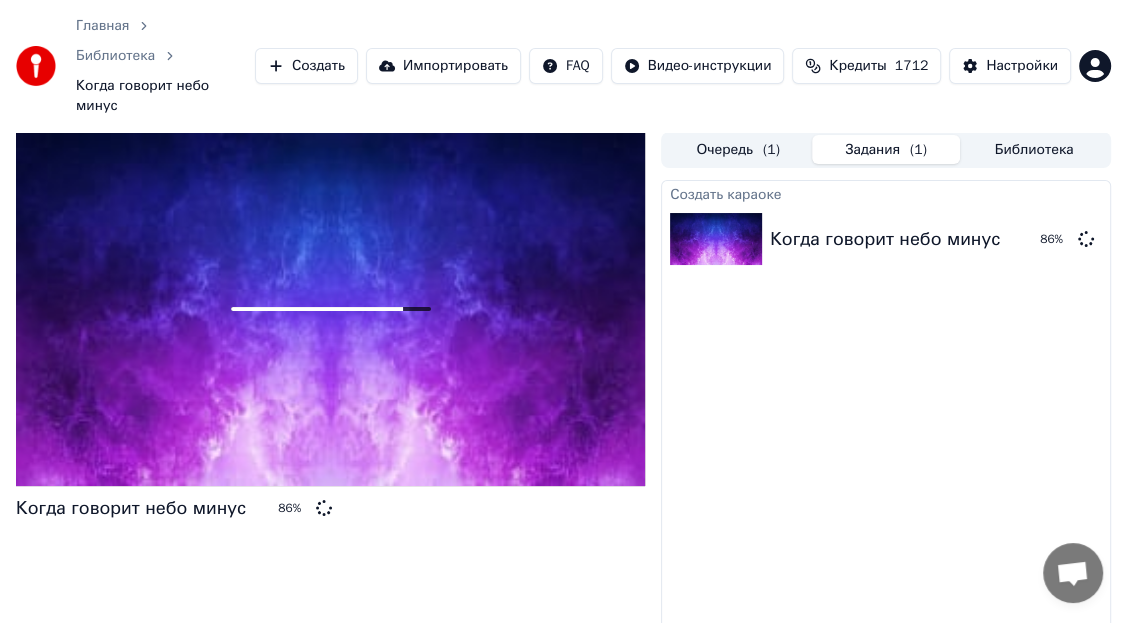 click on "Создать караоке Когда говорит небо минус 86 %" at bounding box center [886, 445] 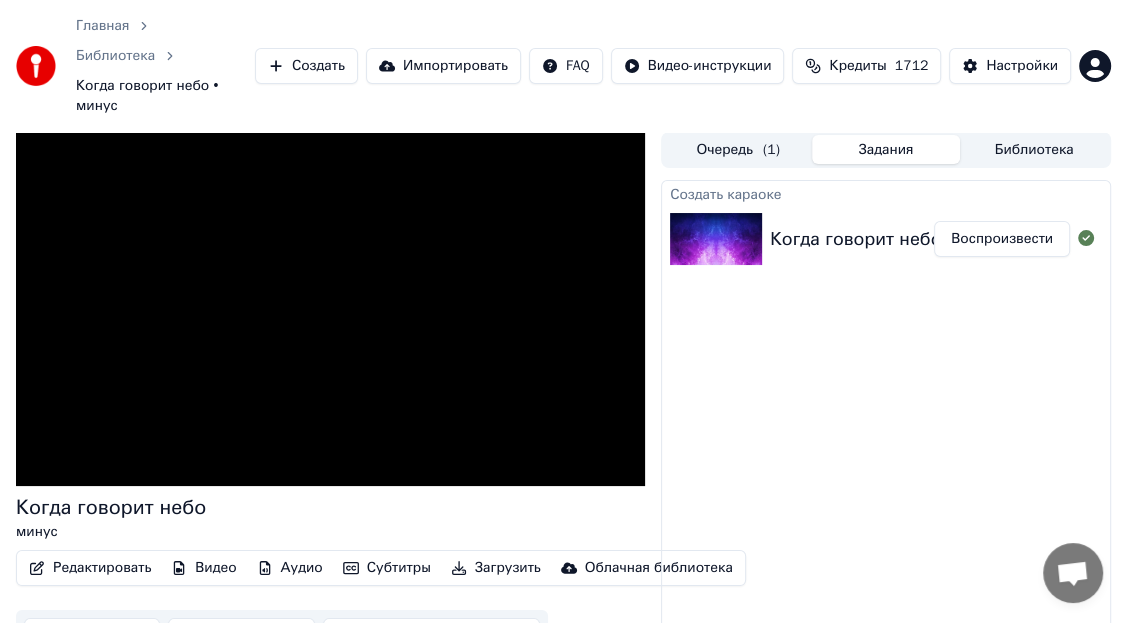 click on "Создать караоке Когда говорит небо минус Воспроизвести" at bounding box center [886, 445] 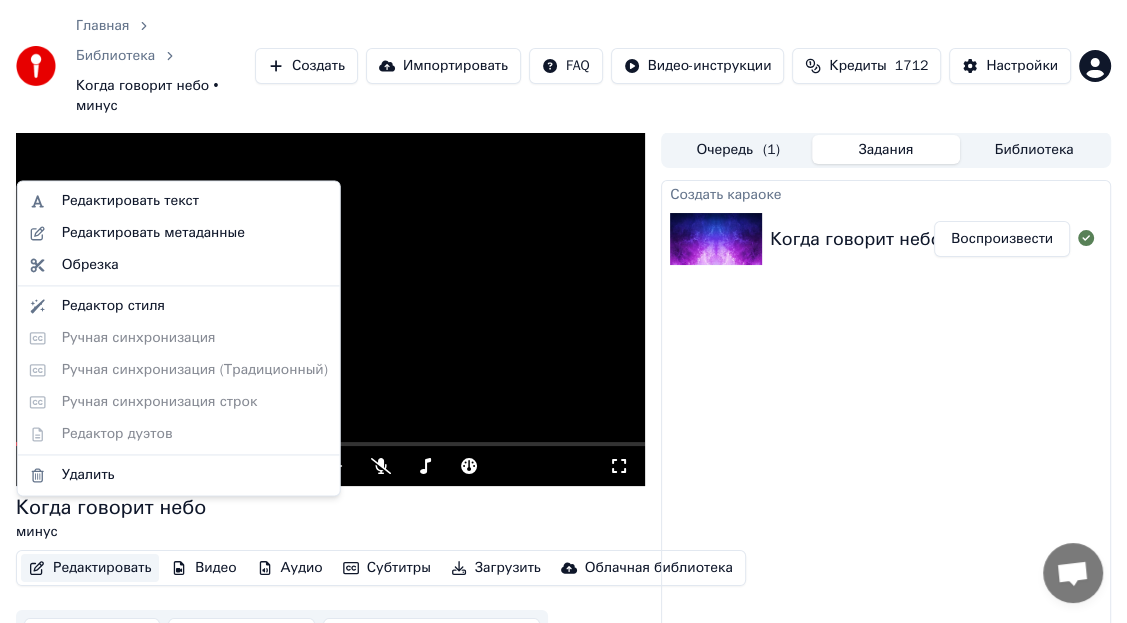 click on "Редактировать" at bounding box center [90, 568] 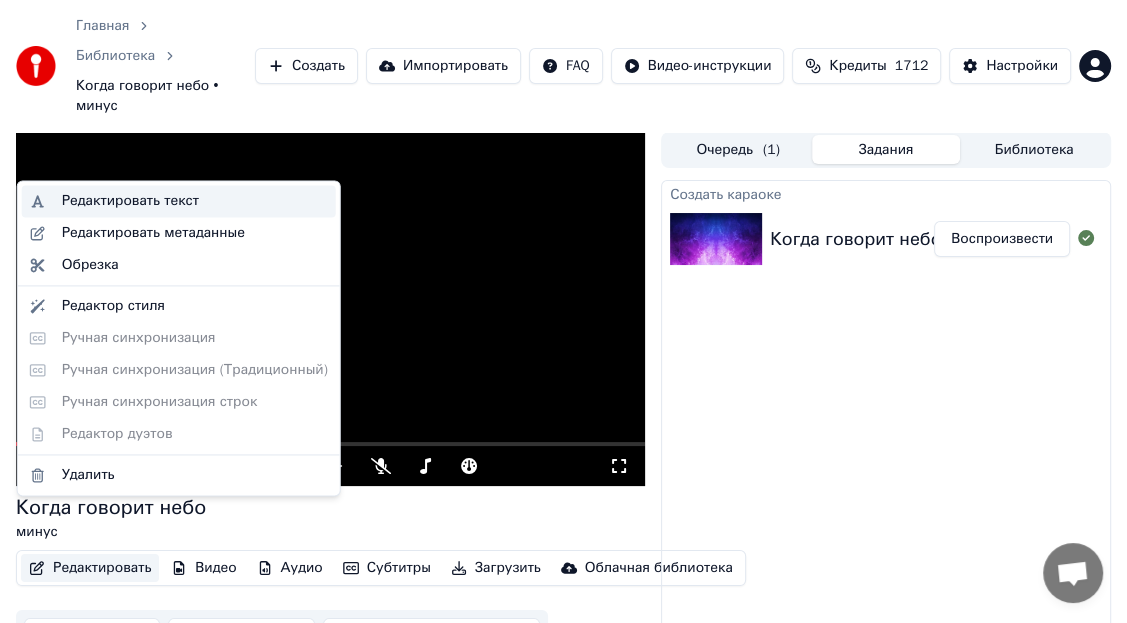 click on "Редактировать текст" at bounding box center (130, 201) 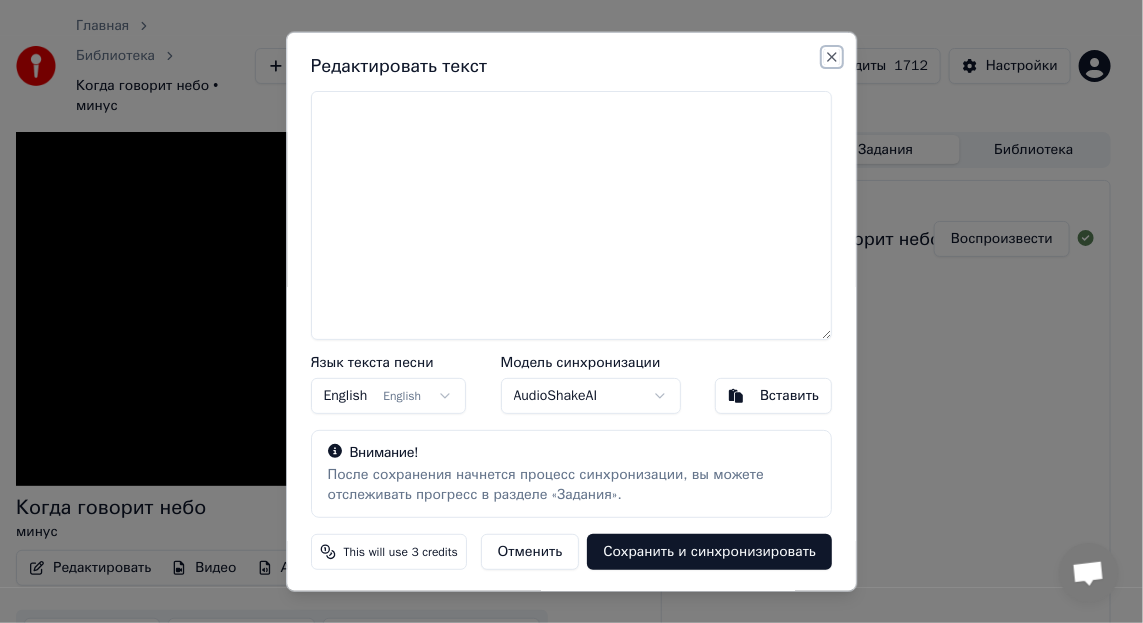click on "Close" at bounding box center [832, 56] 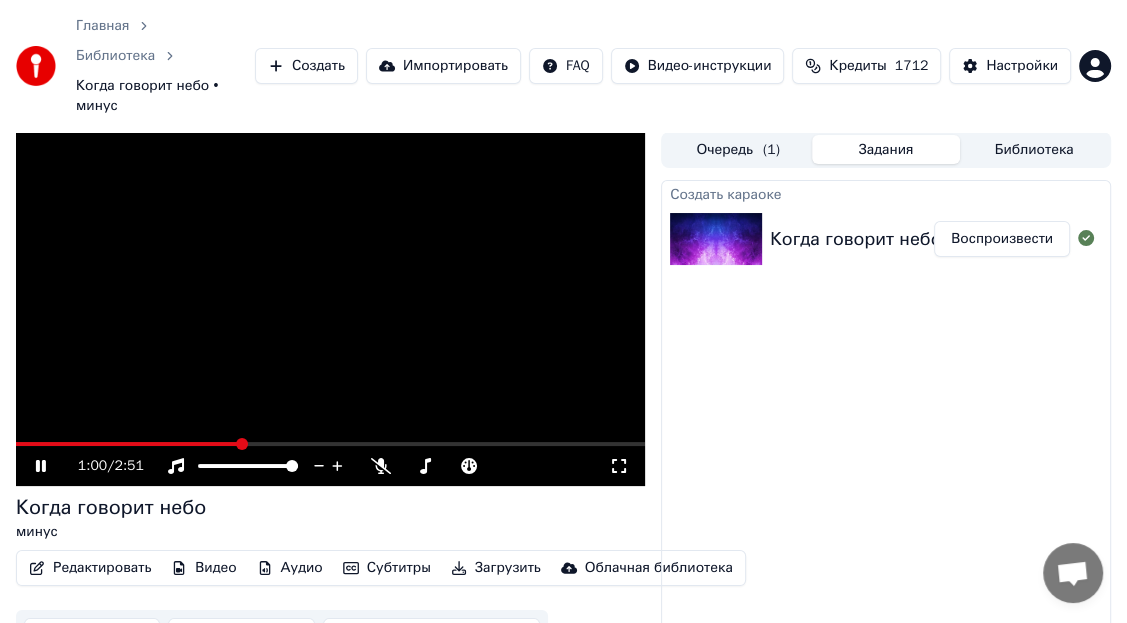 click at bounding box center (716, 239) 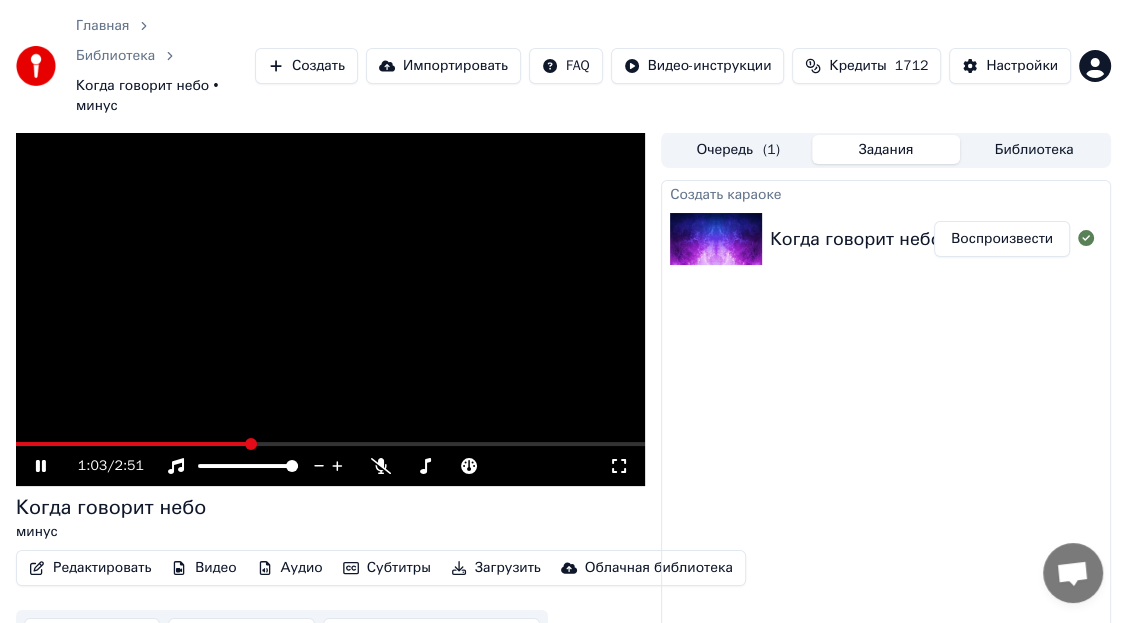 click 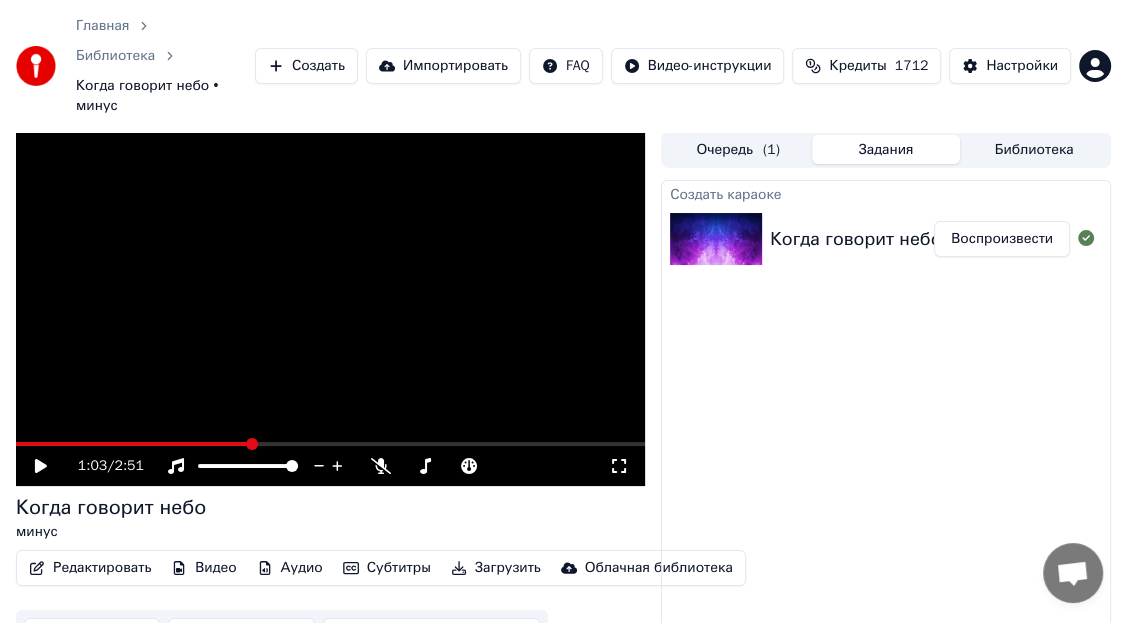 click on "Когда говорит небо • минус" at bounding box center [165, 96] 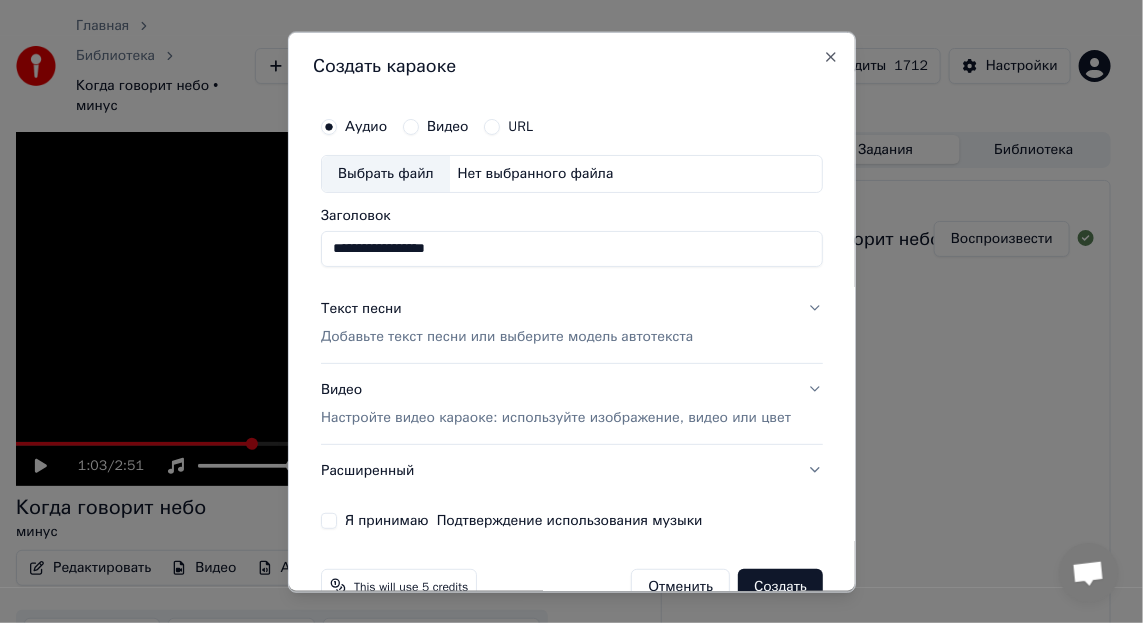 type on "**********" 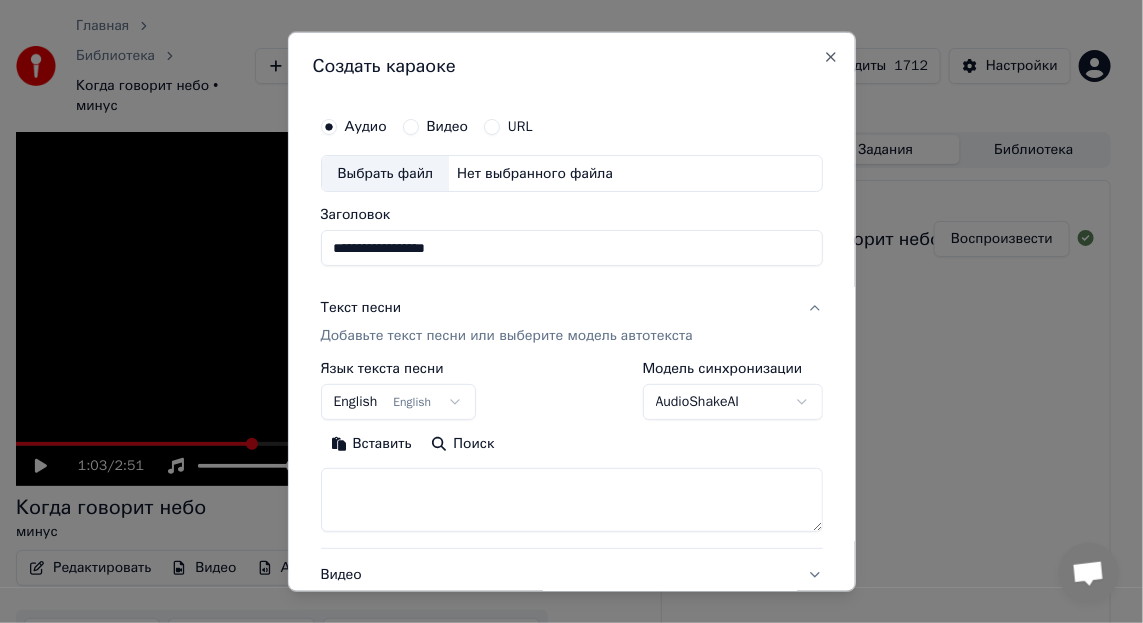 click on "Добавьте текст песни или выберите модель автотекста" at bounding box center [506, 336] 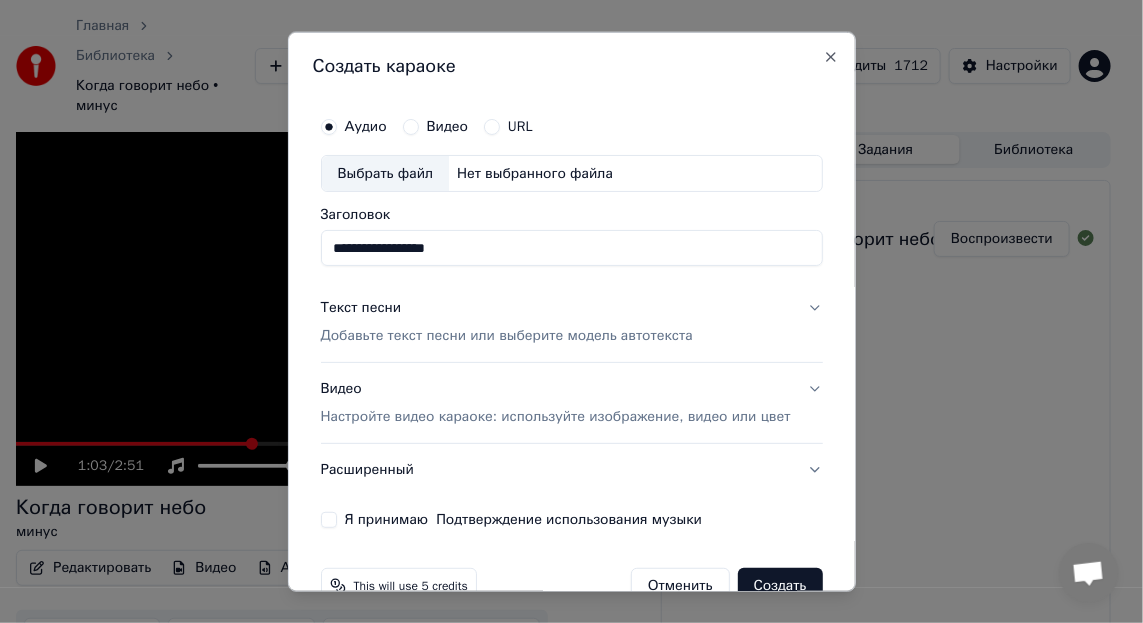 click on "Добавьте текст песни или выберите модель автотекста" at bounding box center (506, 336) 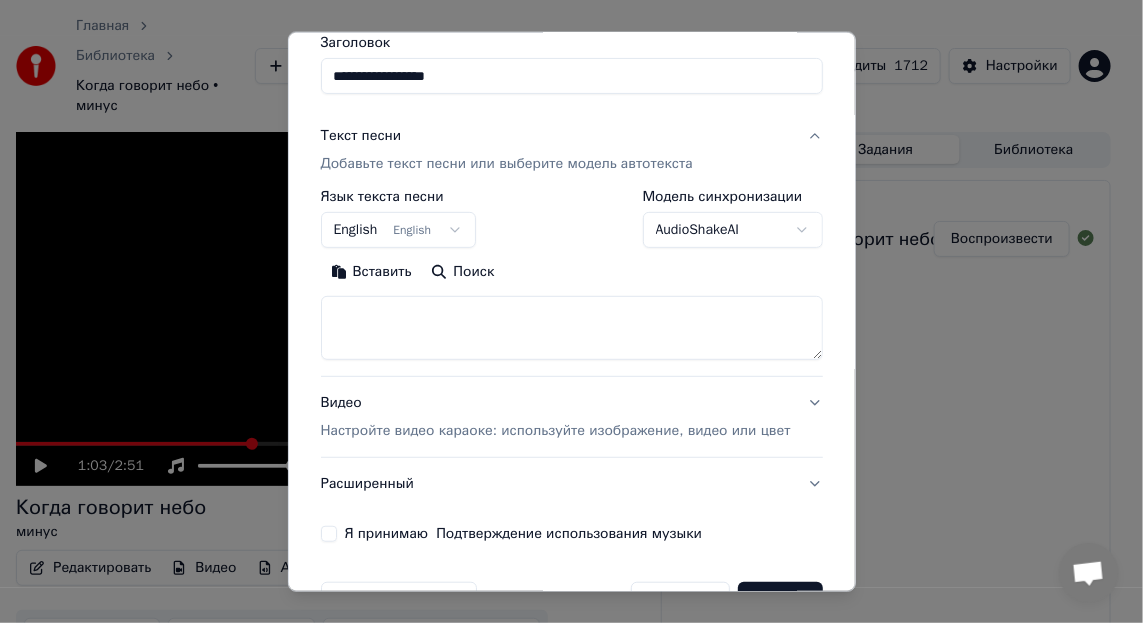 scroll, scrollTop: 199, scrollLeft: 0, axis: vertical 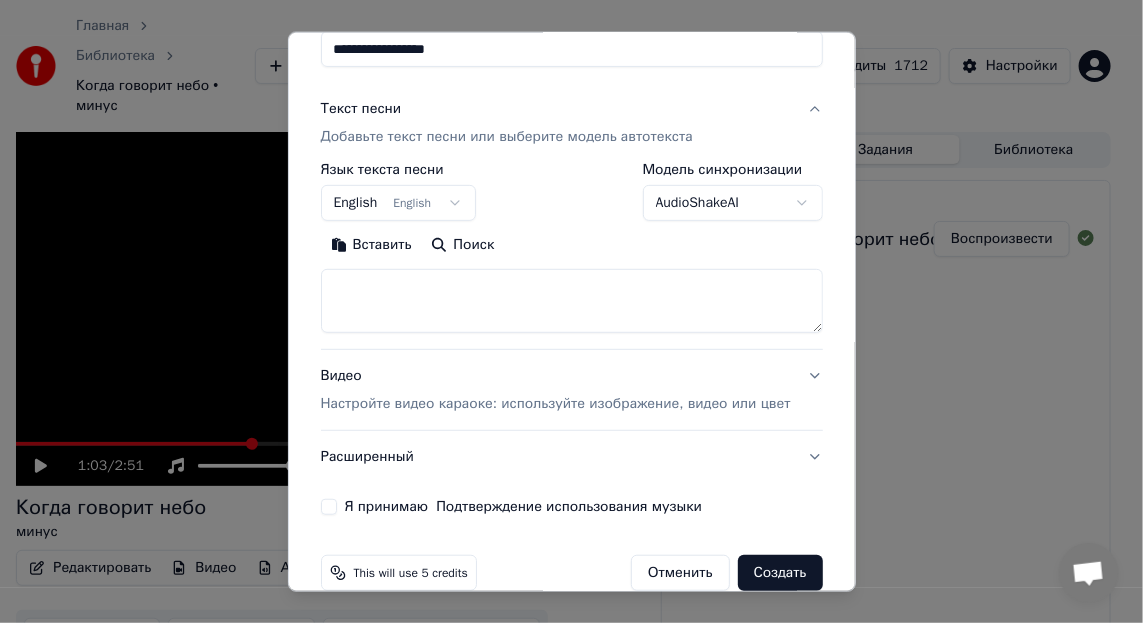 click on "Вставить" at bounding box center [370, 245] 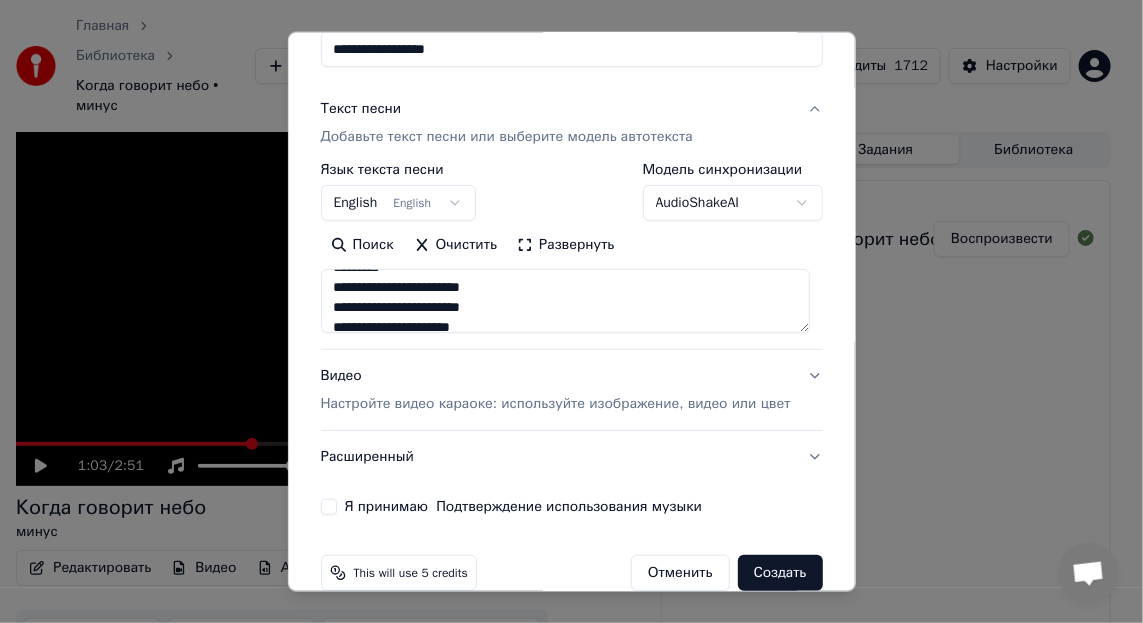 scroll, scrollTop: 452, scrollLeft: 0, axis: vertical 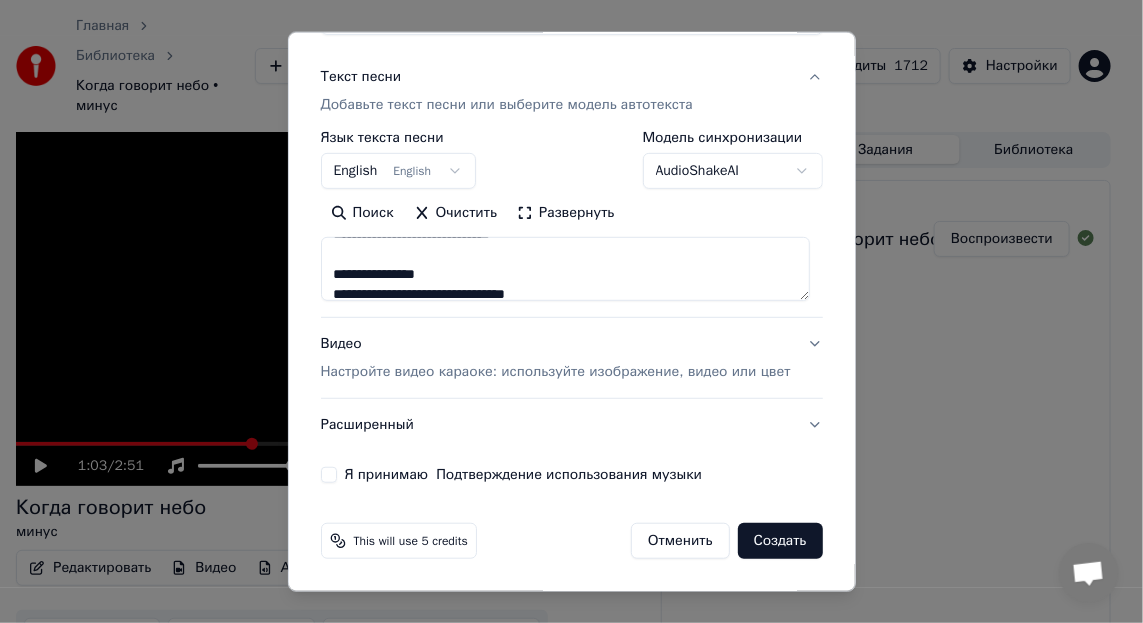 drag, startPoint x: 460, startPoint y: 226, endPoint x: 387, endPoint y: 257, distance: 79.30952 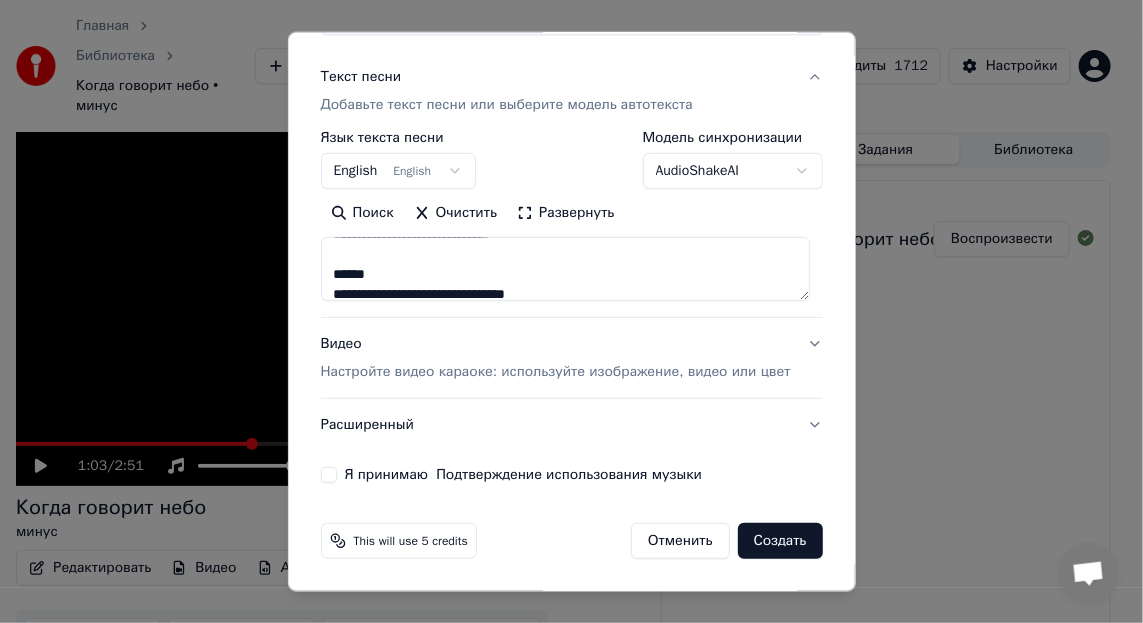 type on "**********" 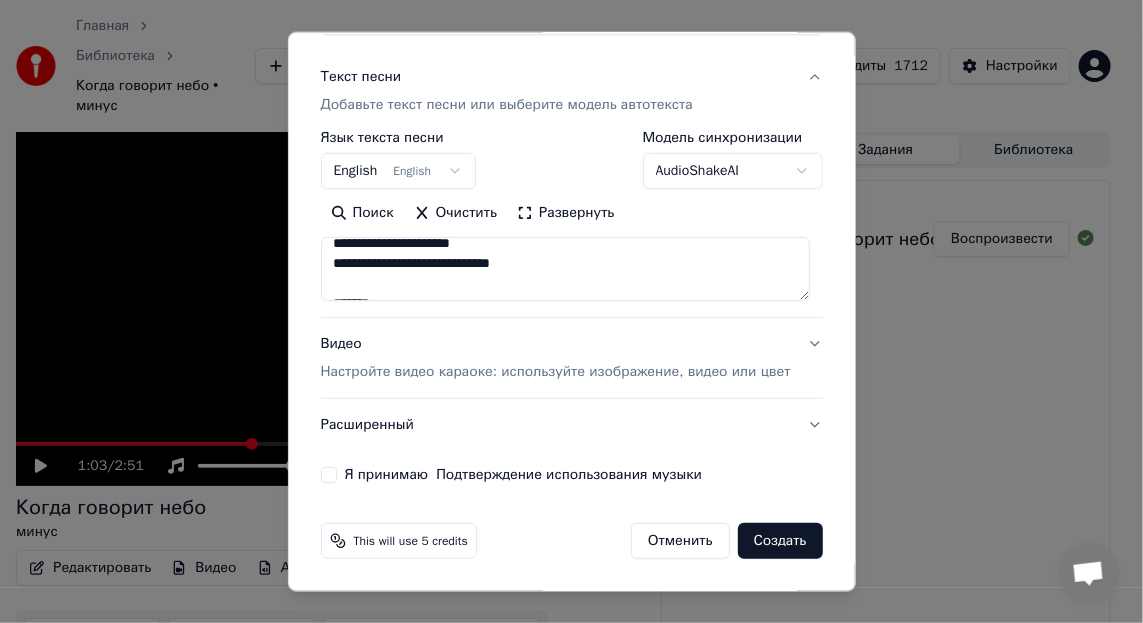 scroll, scrollTop: 252, scrollLeft: 0, axis: vertical 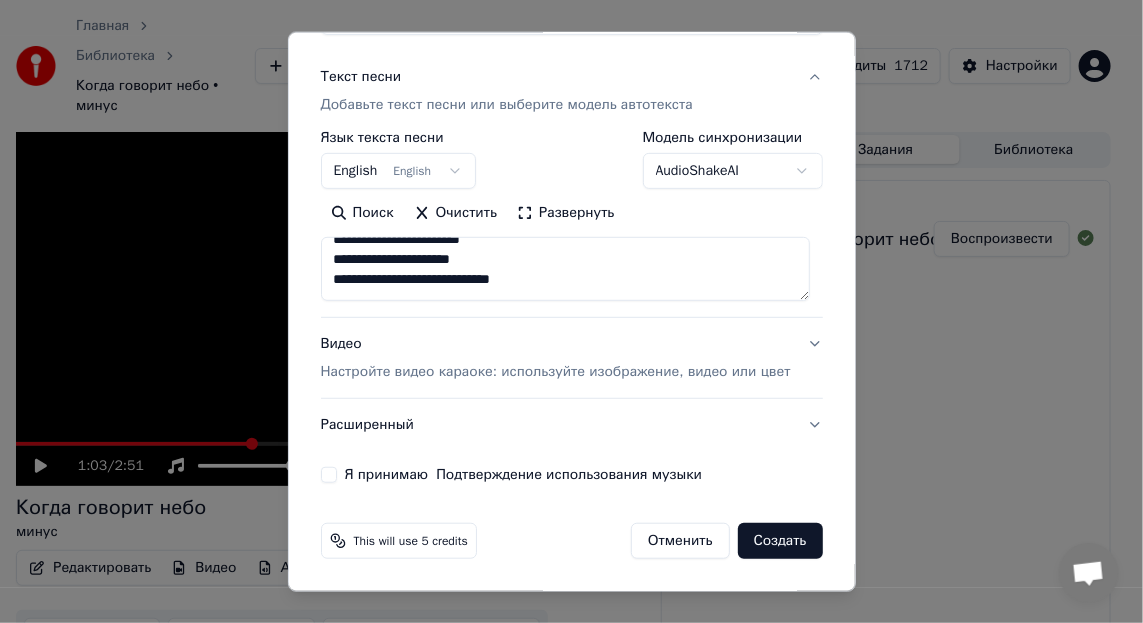 drag, startPoint x: 330, startPoint y: 252, endPoint x: 573, endPoint y: 266, distance: 243.40295 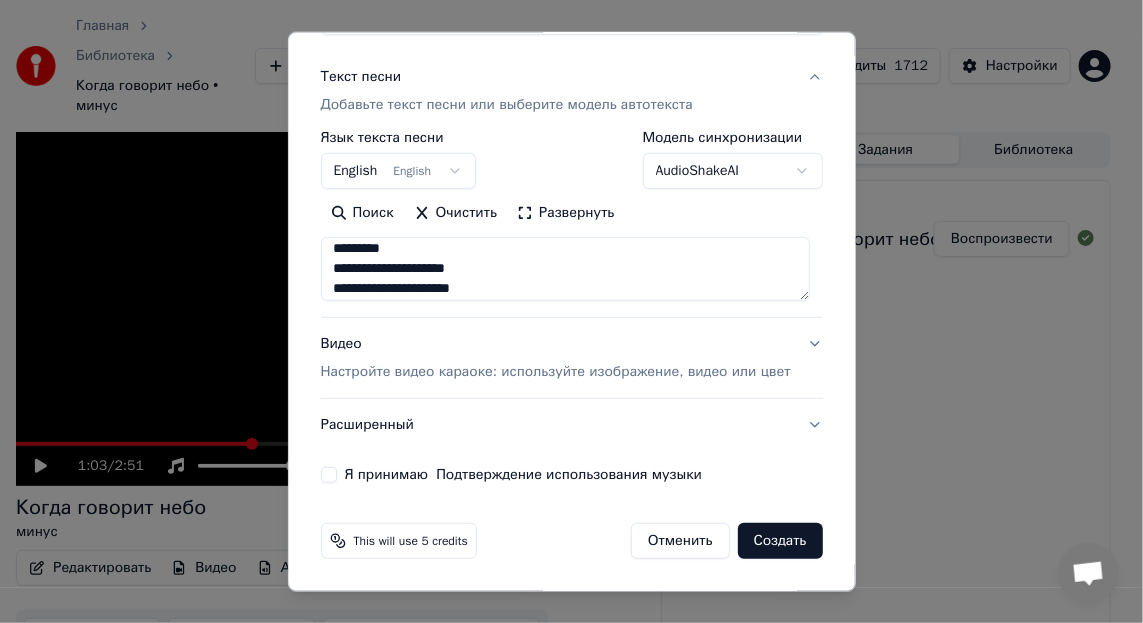 scroll, scrollTop: 0, scrollLeft: 0, axis: both 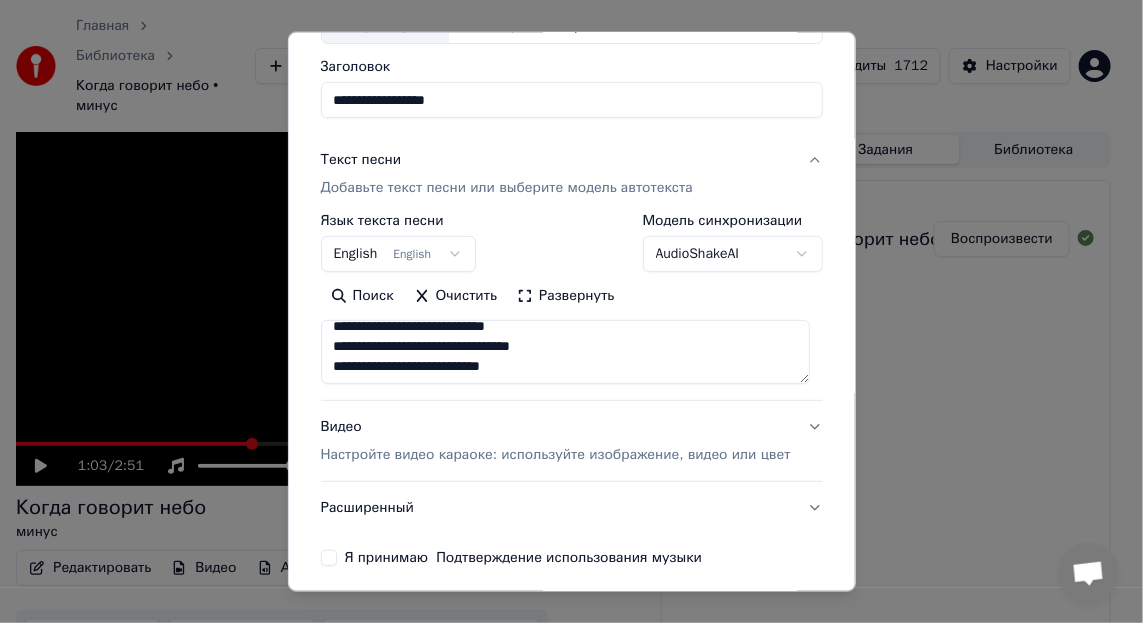 drag, startPoint x: 332, startPoint y: 331, endPoint x: 617, endPoint y: 364, distance: 286.90417 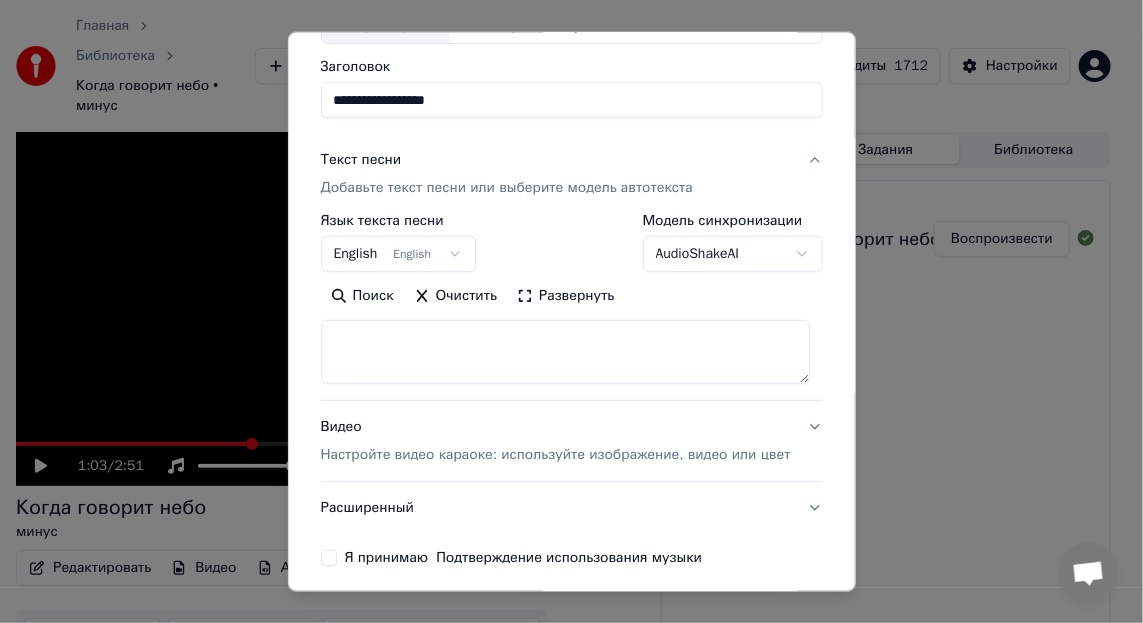 scroll, scrollTop: 0, scrollLeft: 0, axis: both 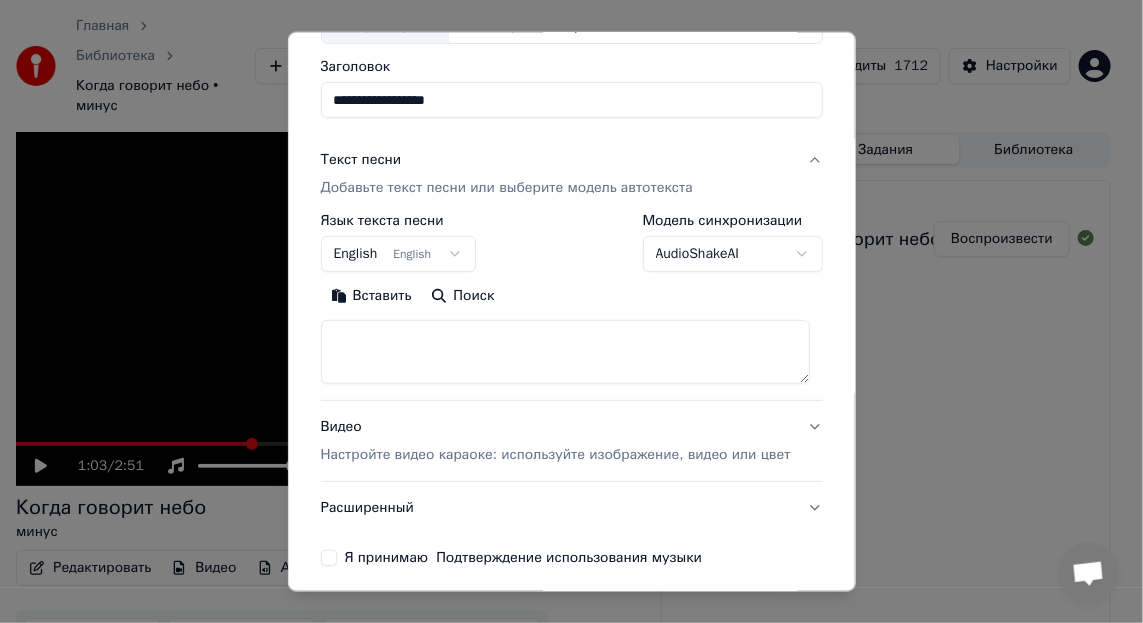 click on "Вставить" at bounding box center (370, 296) 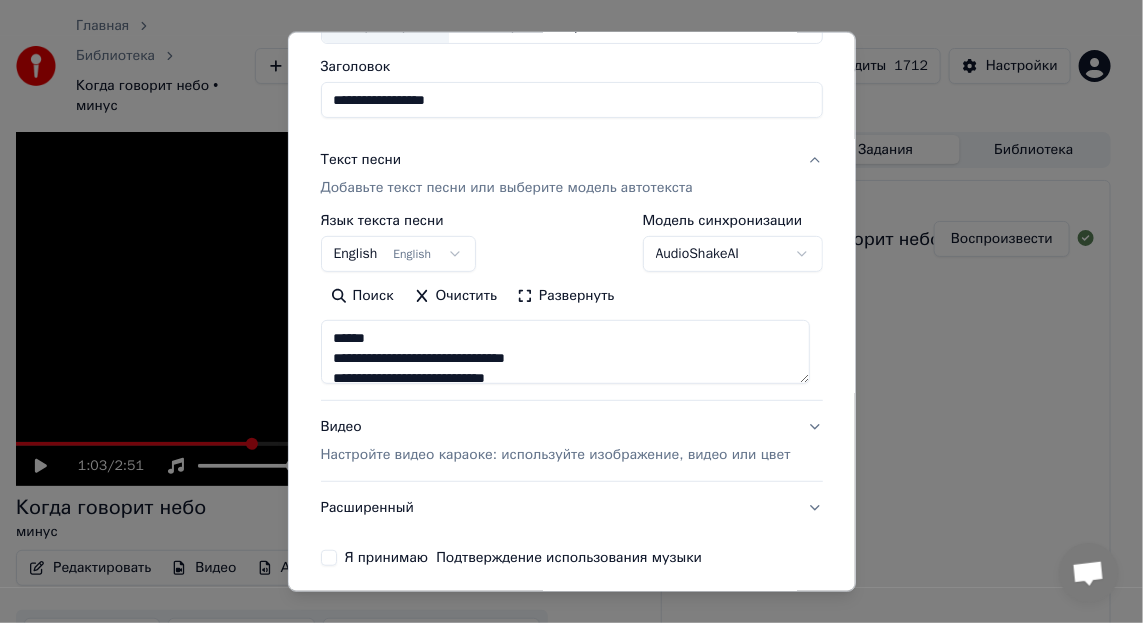 scroll, scrollTop: 652, scrollLeft: 0, axis: vertical 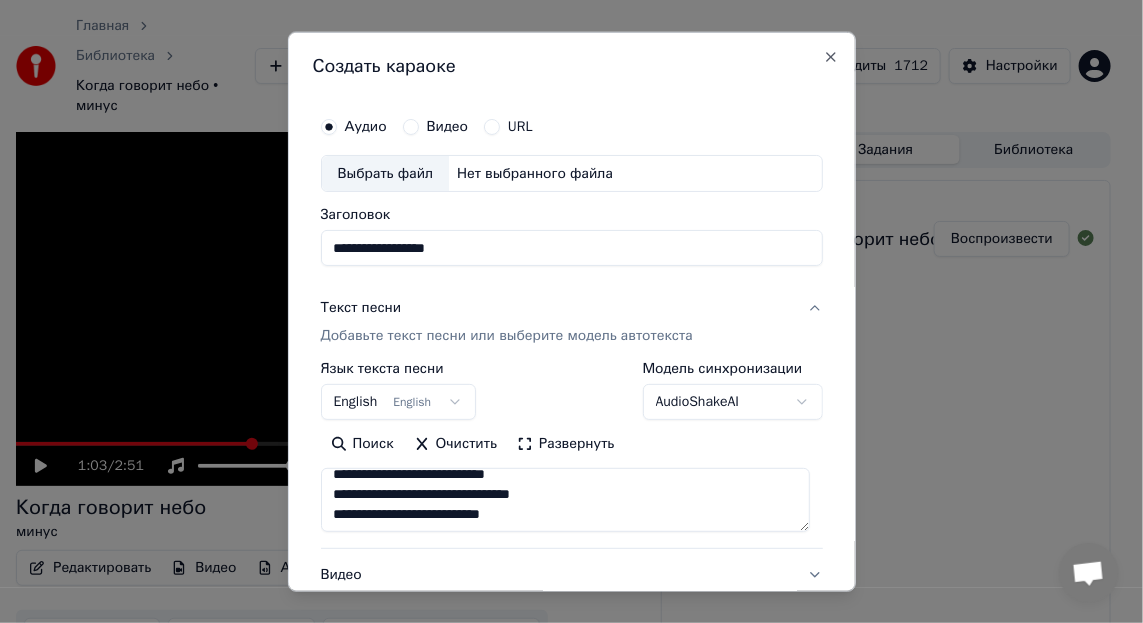 click on "Выбрать файл" at bounding box center (385, 173) 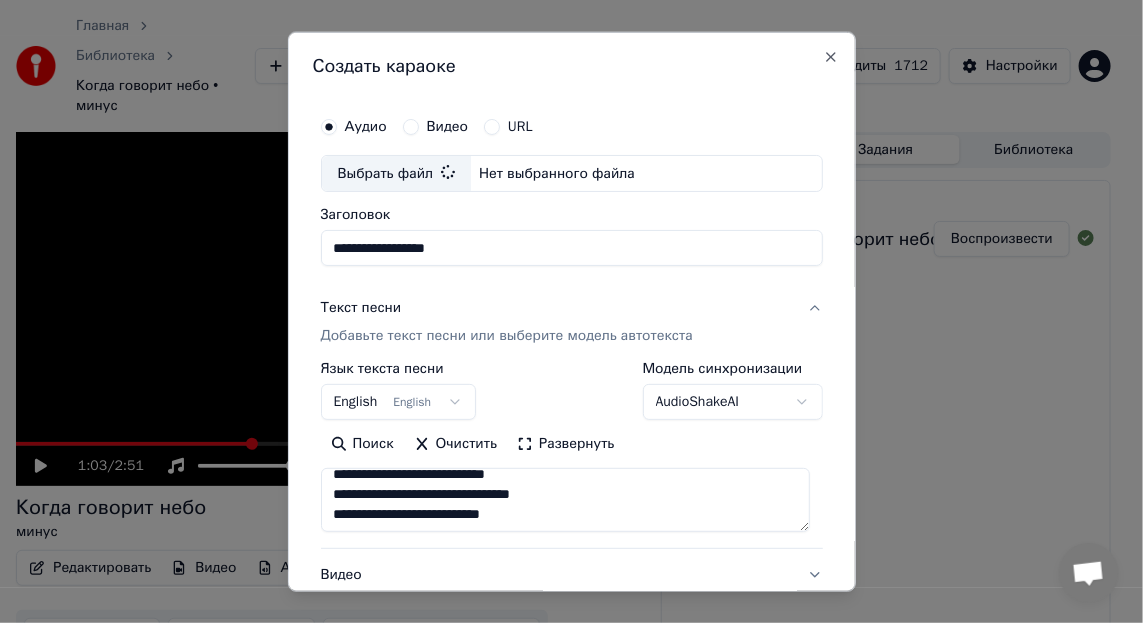 type on "**********" 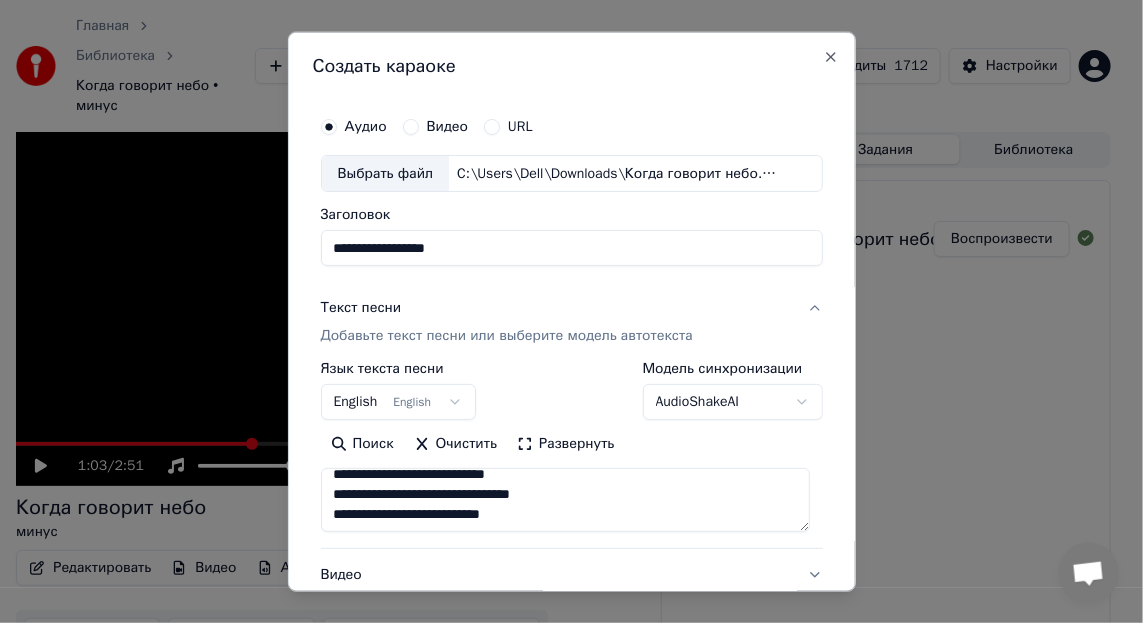 scroll, scrollTop: 99, scrollLeft: 0, axis: vertical 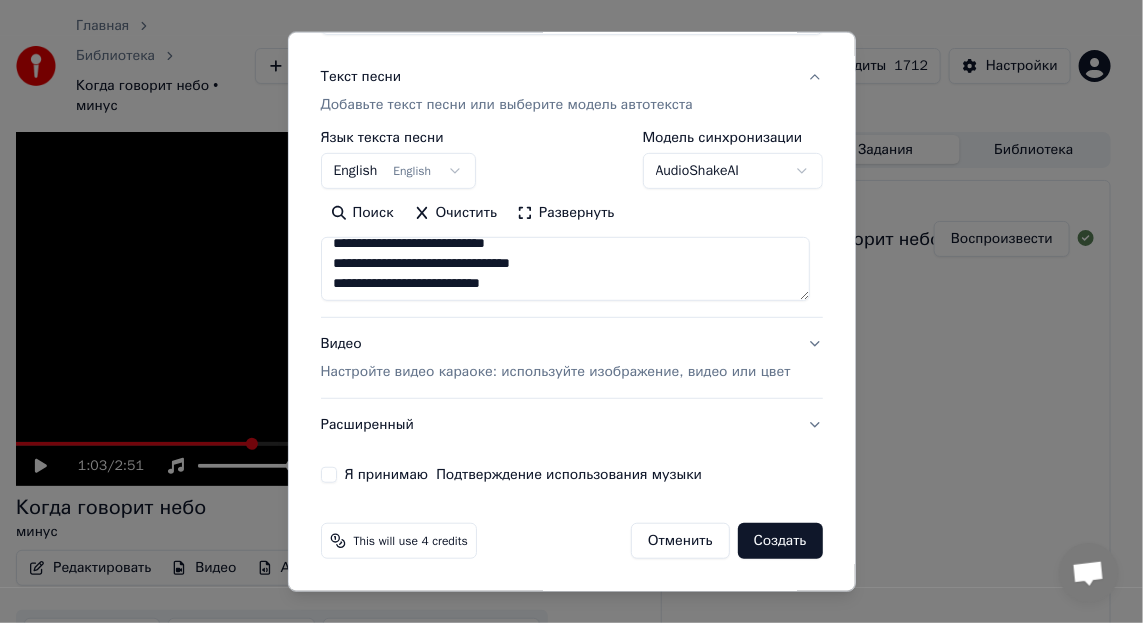 click on "Я принимаю   Подтверждение использования музыки" at bounding box center (328, 475) 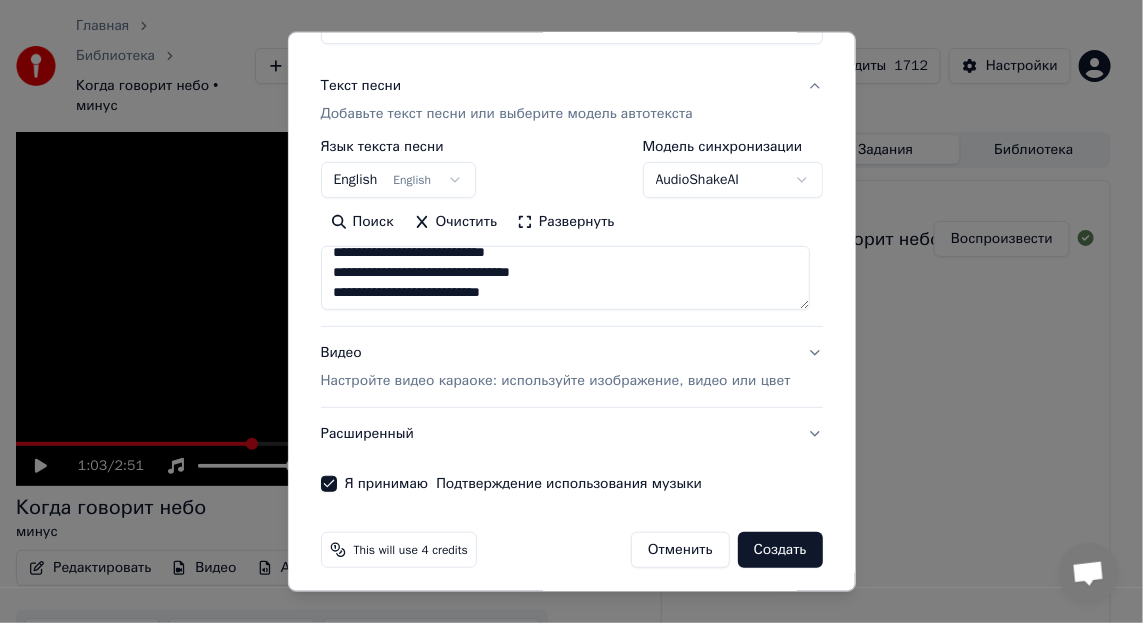 scroll, scrollTop: 248, scrollLeft: 0, axis: vertical 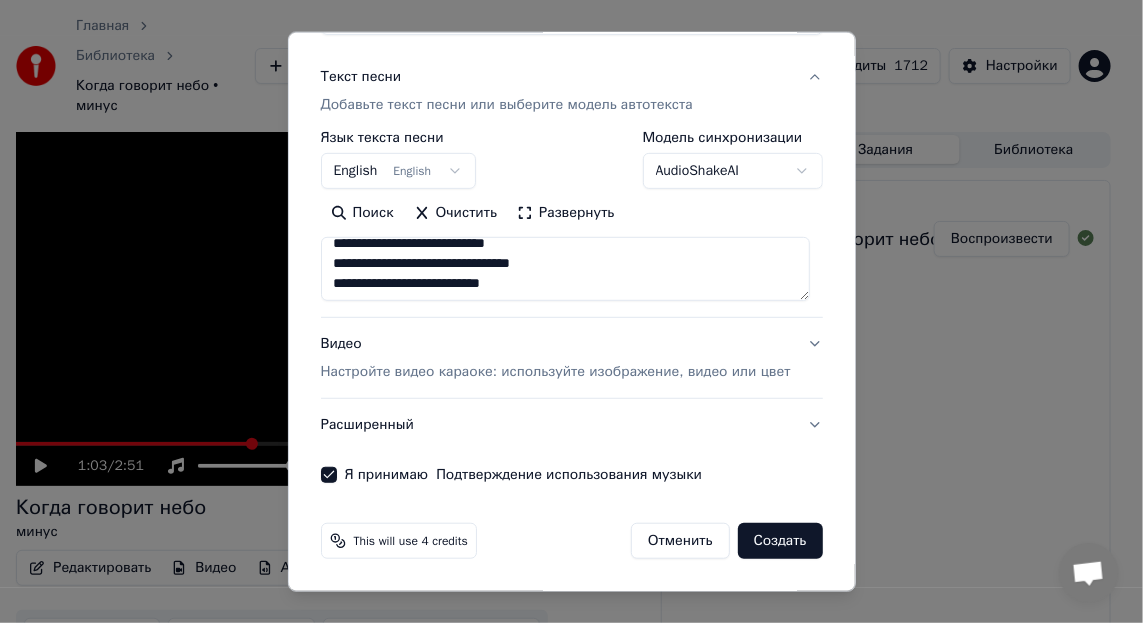 click on "Создать" at bounding box center (780, 541) 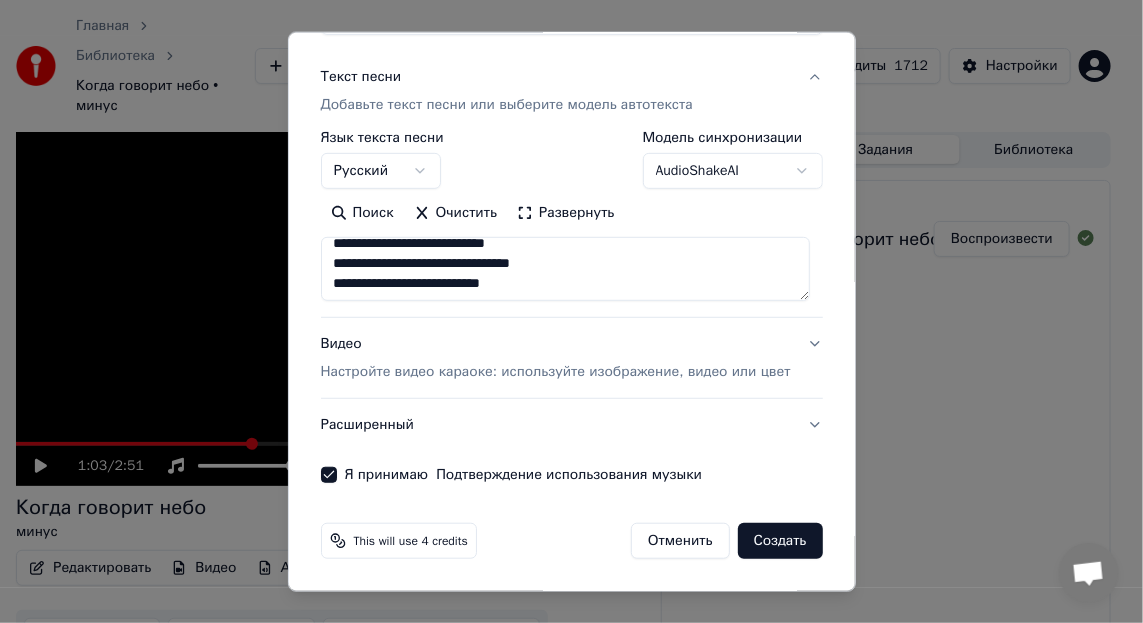 click on "Создать" at bounding box center (780, 541) 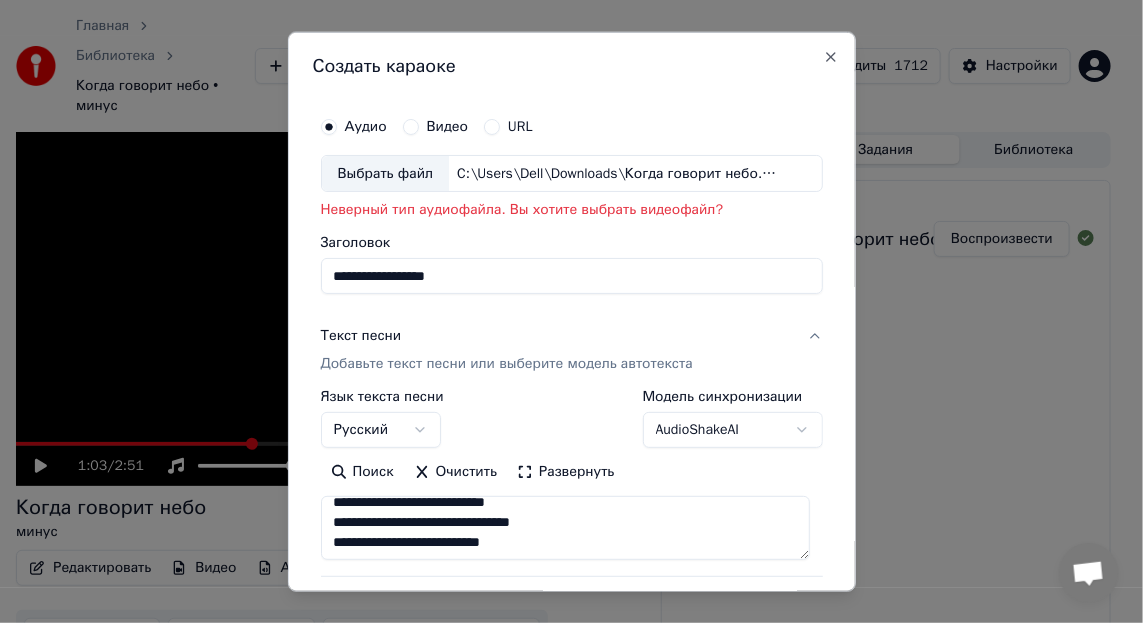 click on "Видео" at bounding box center (447, 126) 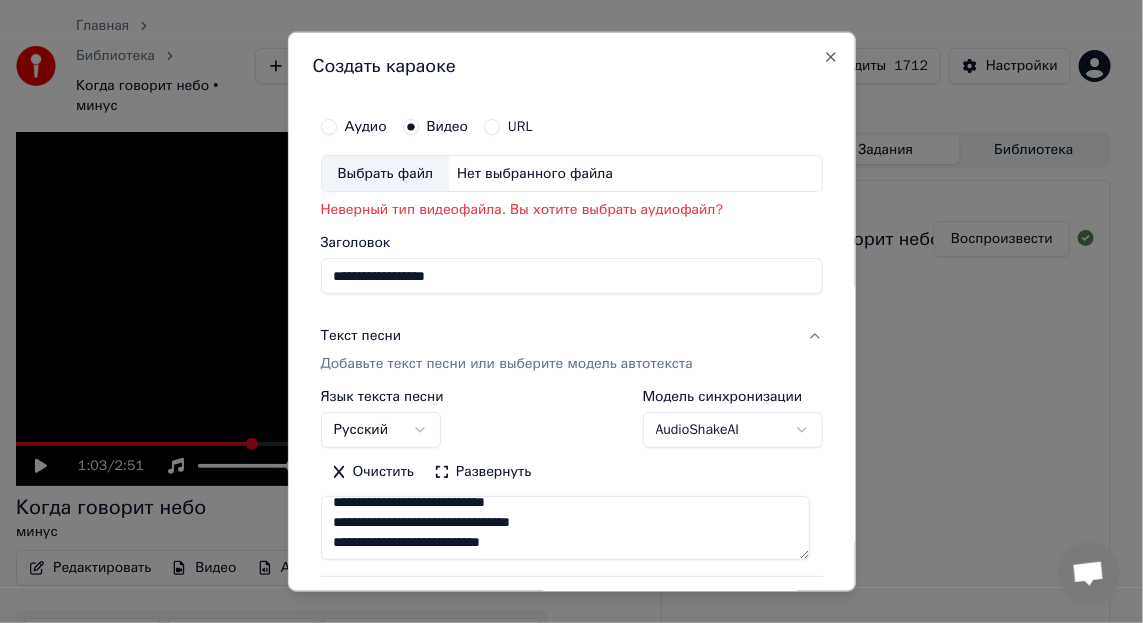 type 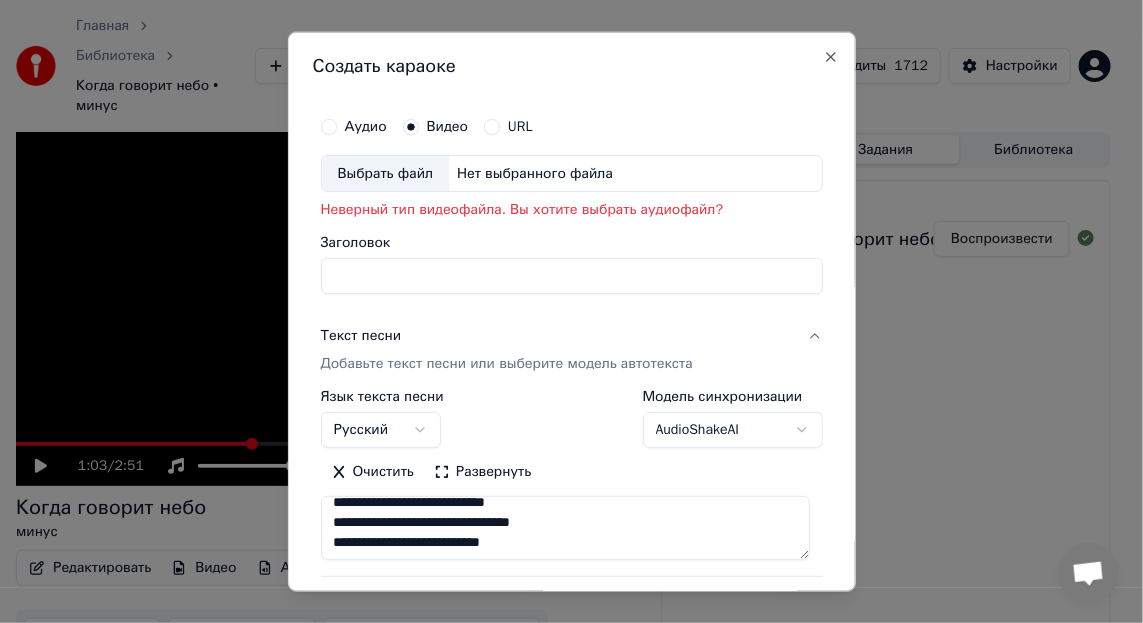 click on "Выбрать файл" at bounding box center [385, 173] 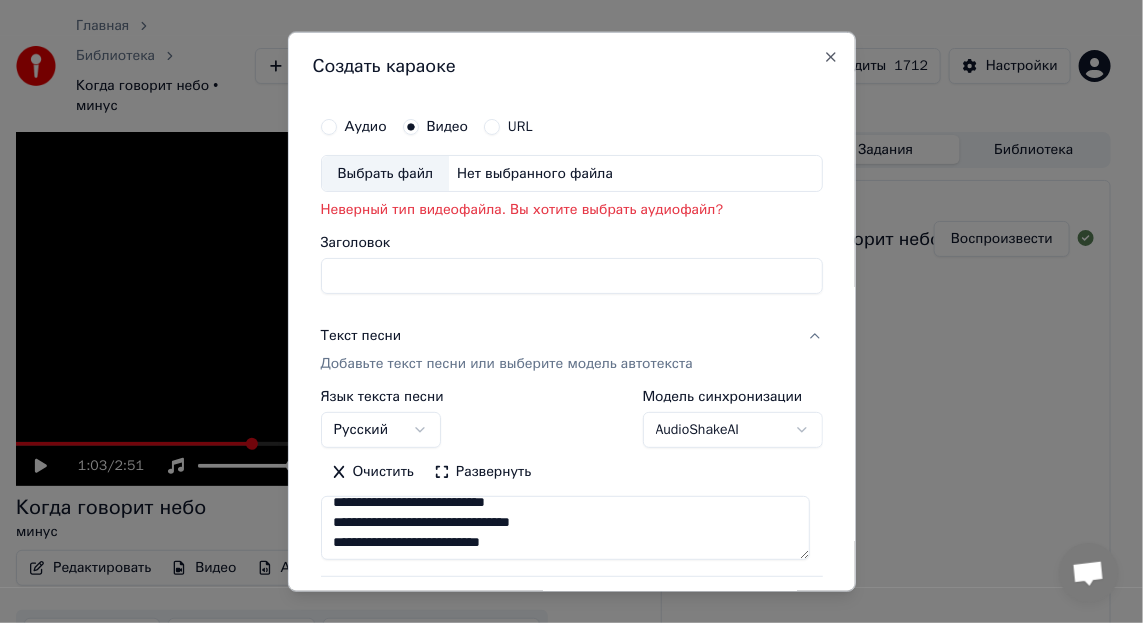 click on "Нет выбранного файла" at bounding box center (535, 173) 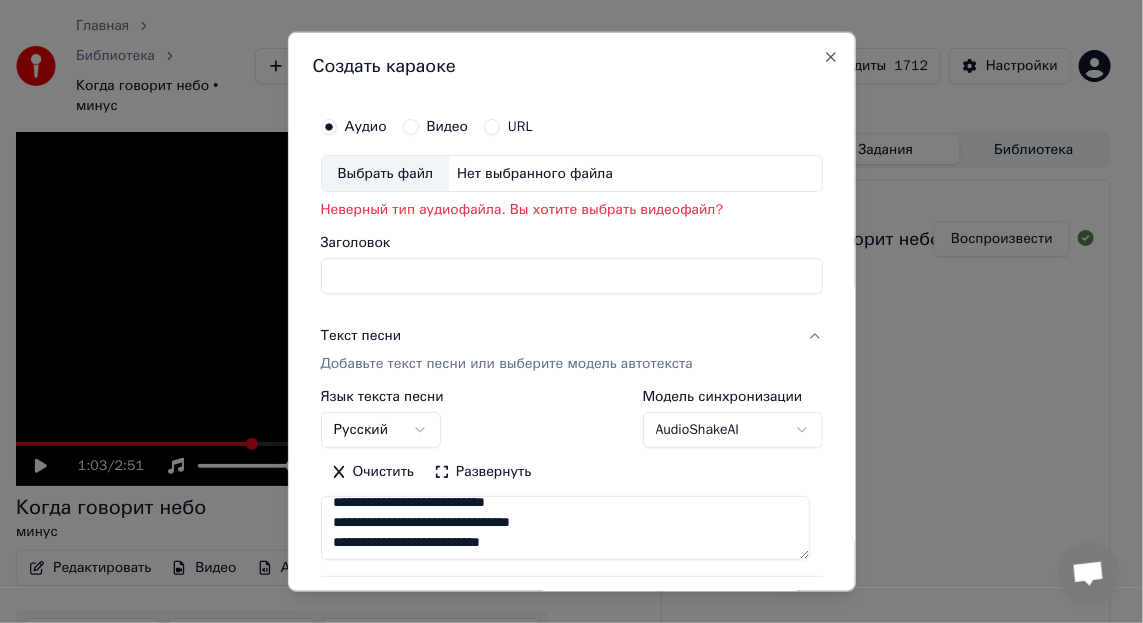 click on "Выбрать файл" at bounding box center [385, 173] 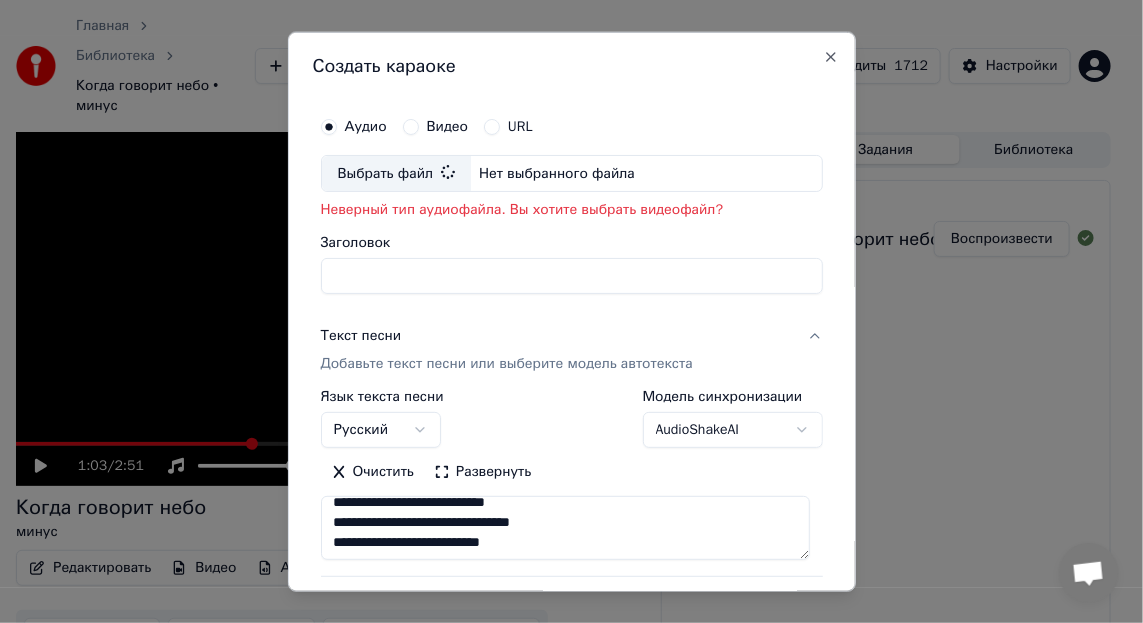 type on "**********" 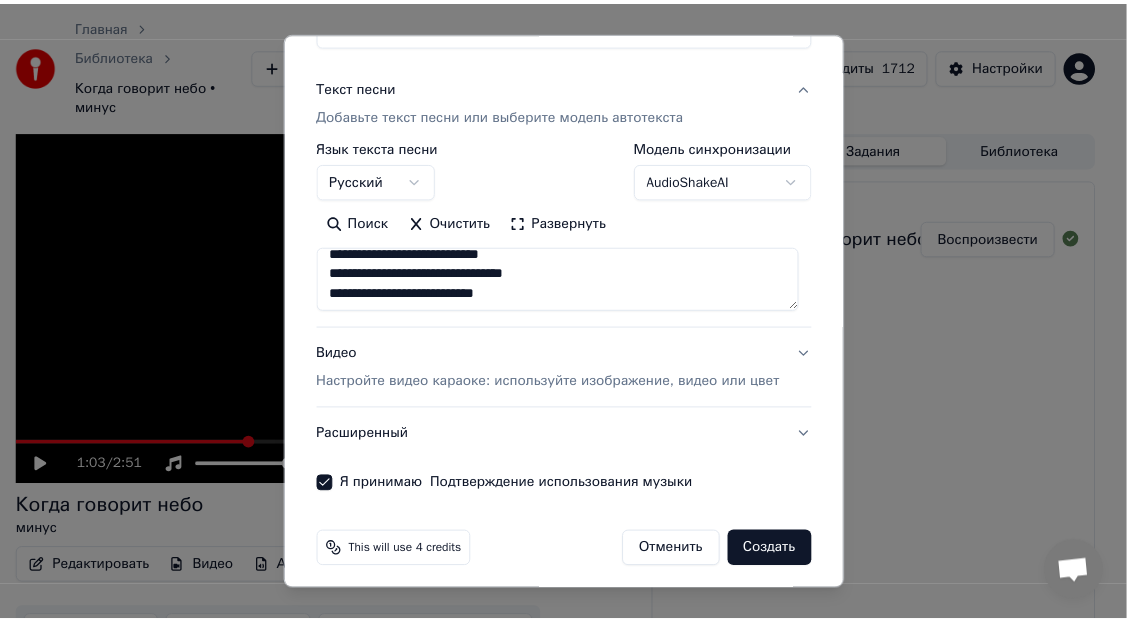scroll, scrollTop: 248, scrollLeft: 0, axis: vertical 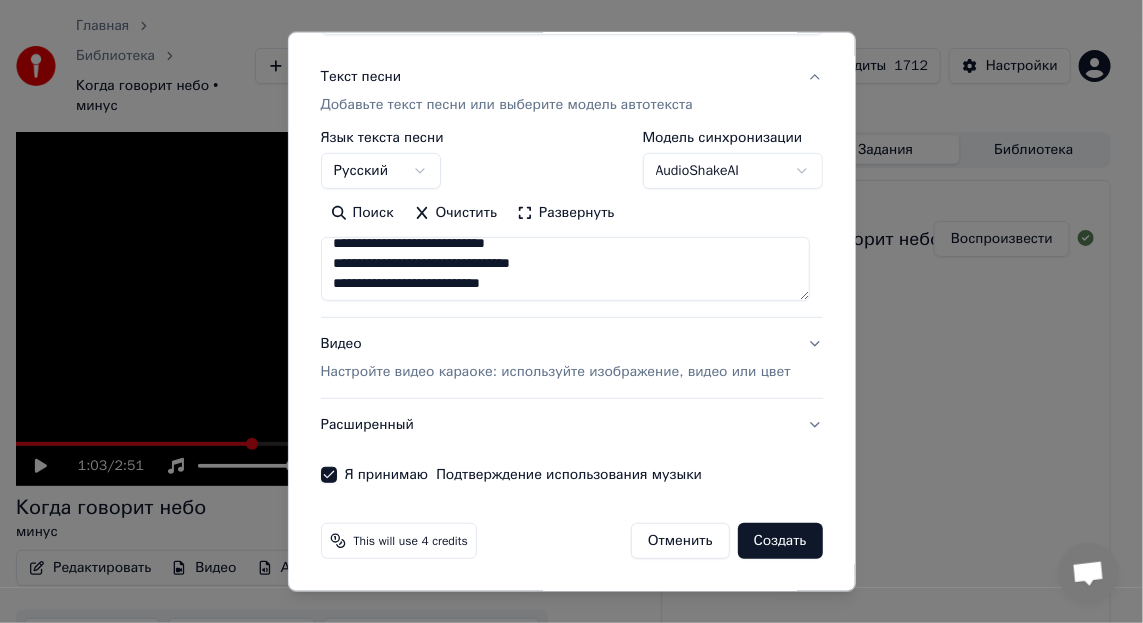click on "Создать" at bounding box center [780, 541] 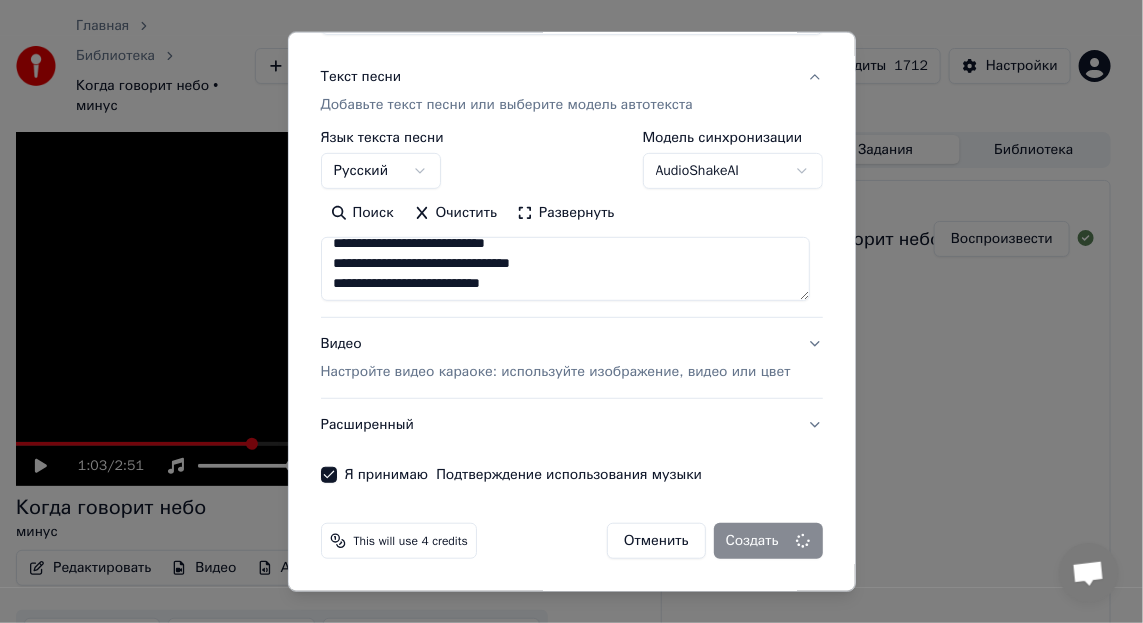 type on "**********" 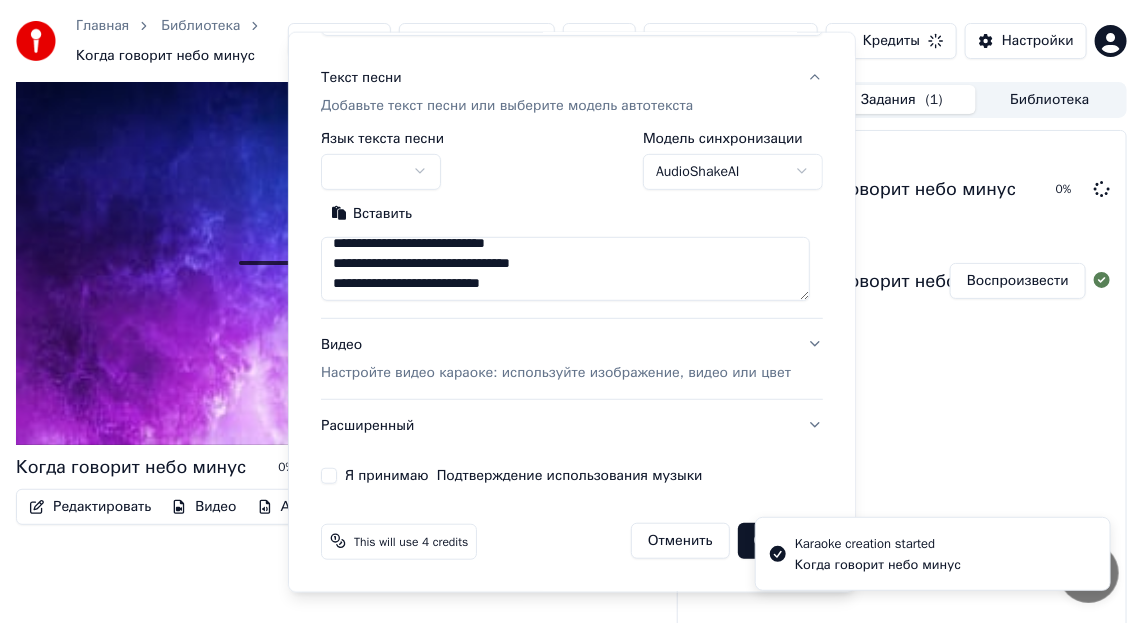 type 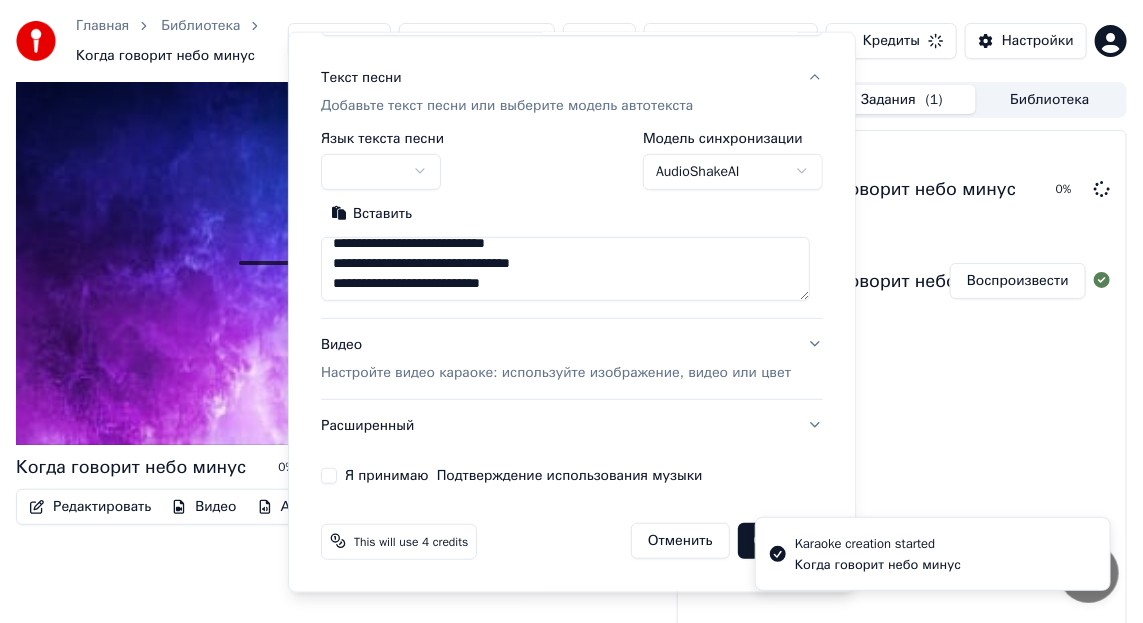 type 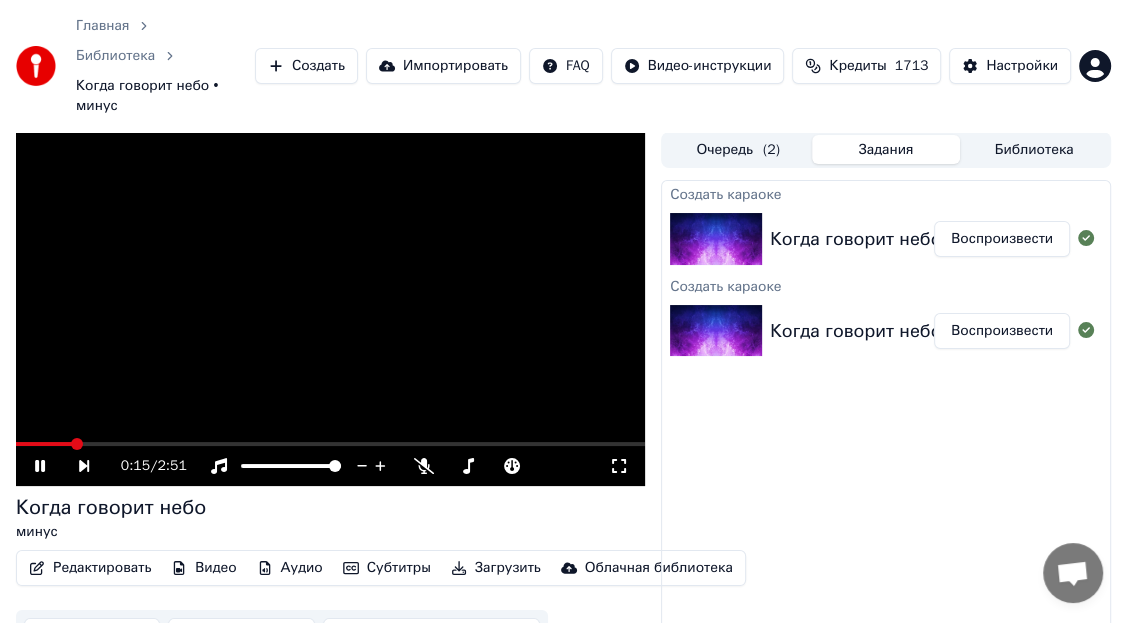 click on "Добавить текст" at bounding box center (92, 636) 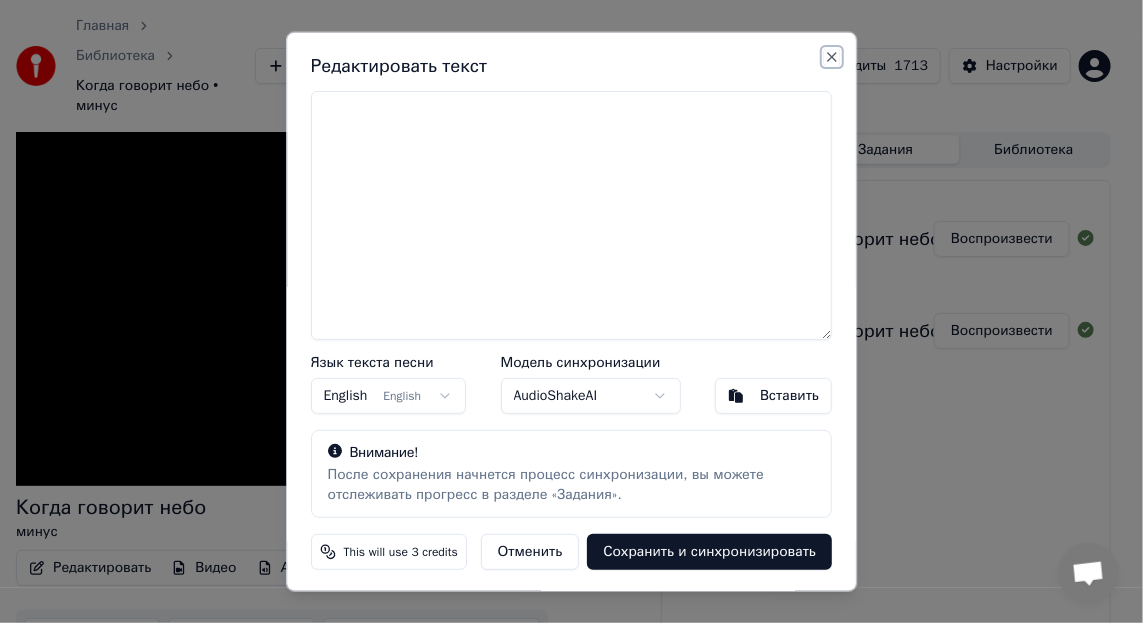 click on "Close" at bounding box center [832, 56] 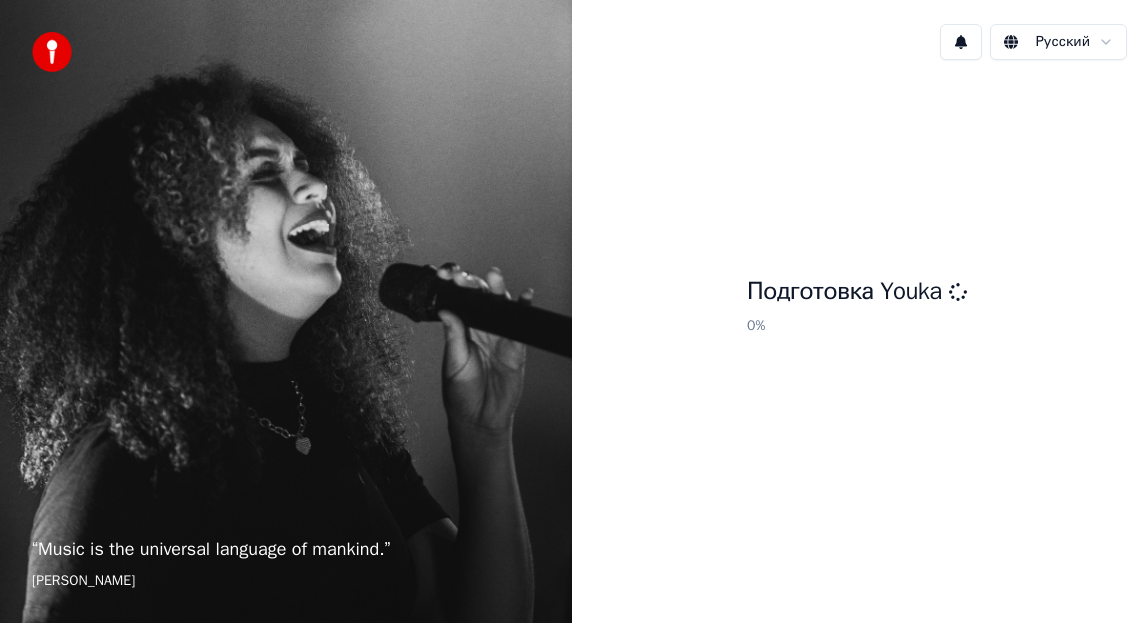 scroll, scrollTop: 0, scrollLeft: 0, axis: both 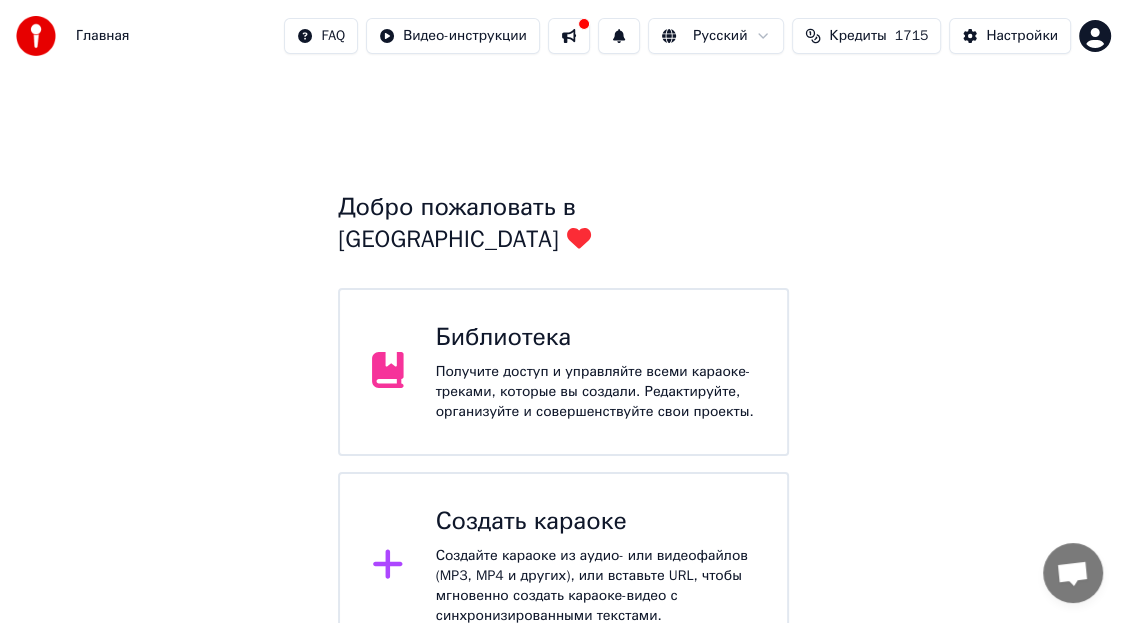 click 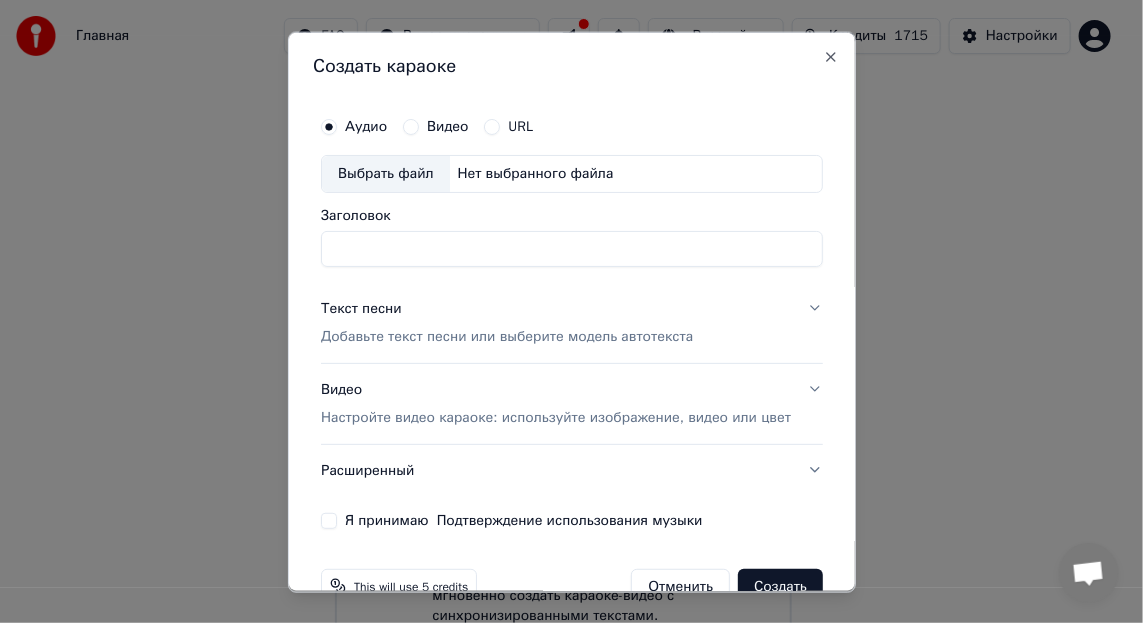 click on "Заголовок" at bounding box center (571, 248) 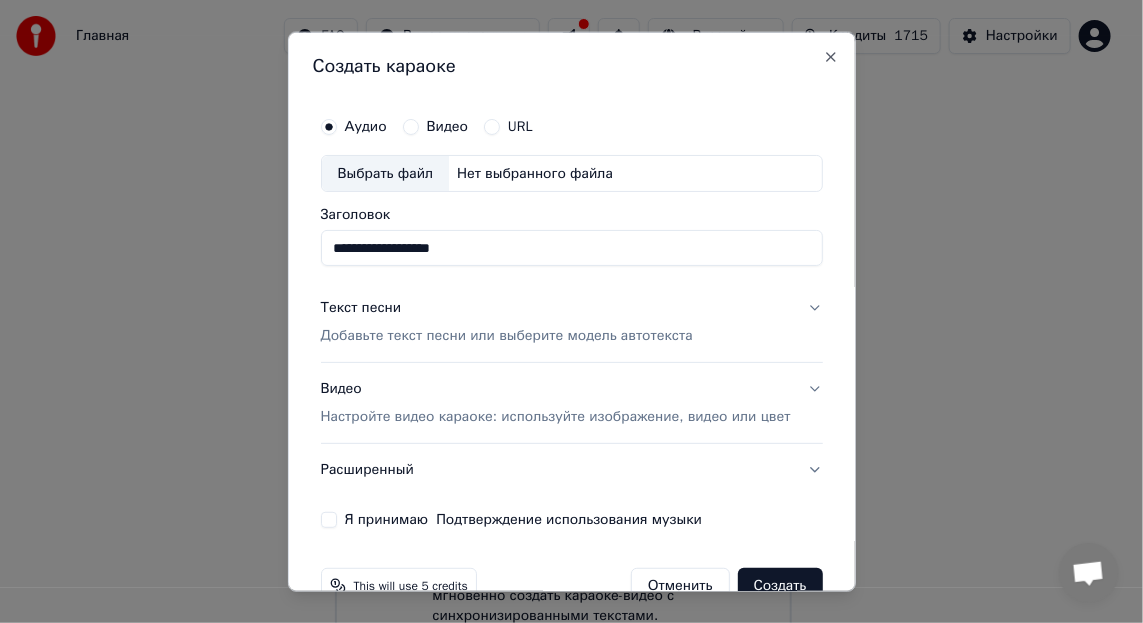 type on "**********" 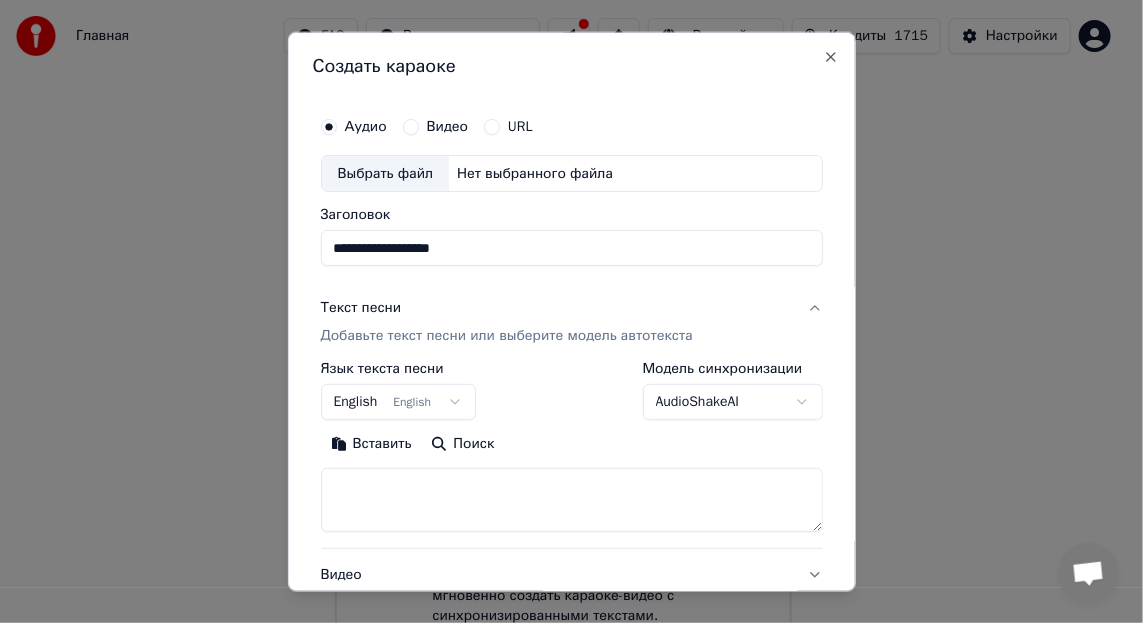 click on "Добавьте текст песни или выберите модель автотекста" at bounding box center (506, 336) 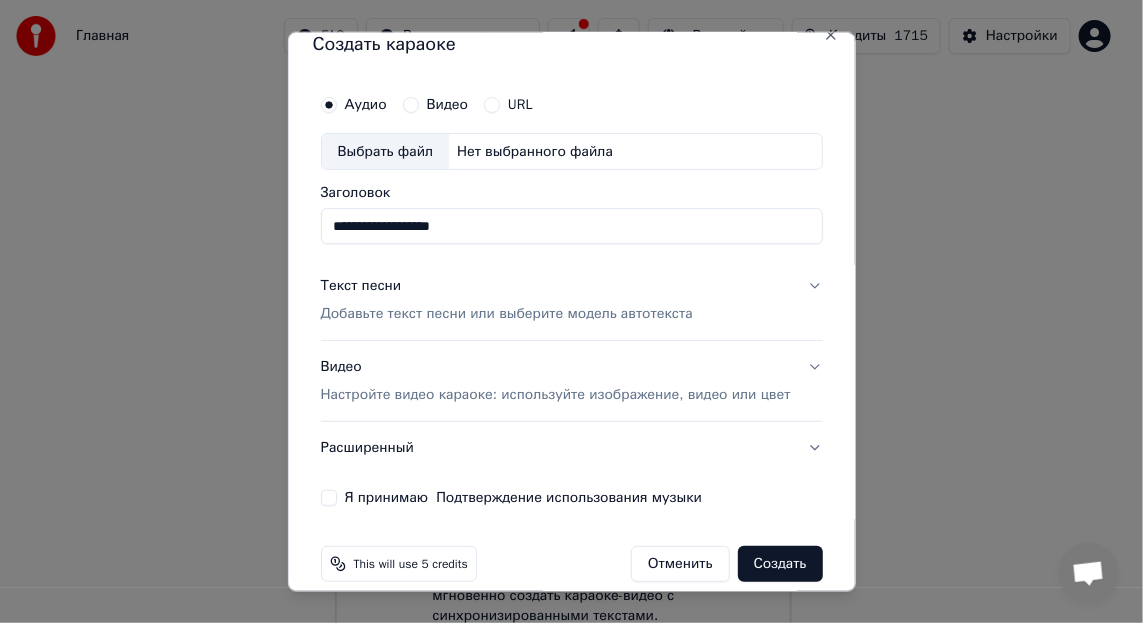 scroll, scrollTop: 0, scrollLeft: 0, axis: both 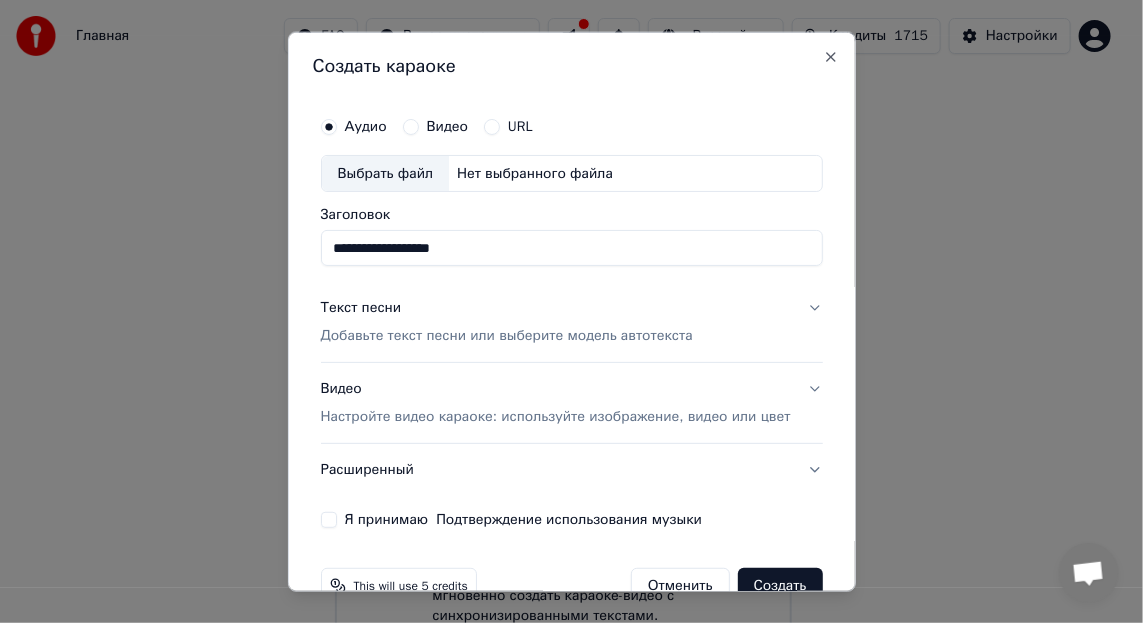 click on "Текст песни" at bounding box center [360, 308] 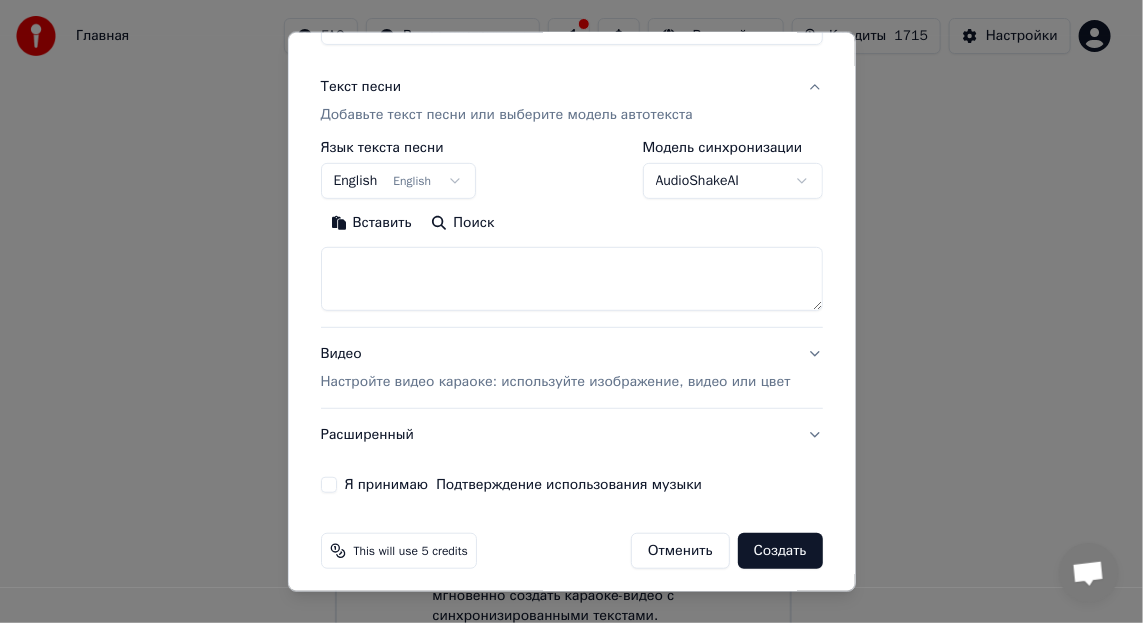 scroll, scrollTop: 248, scrollLeft: 0, axis: vertical 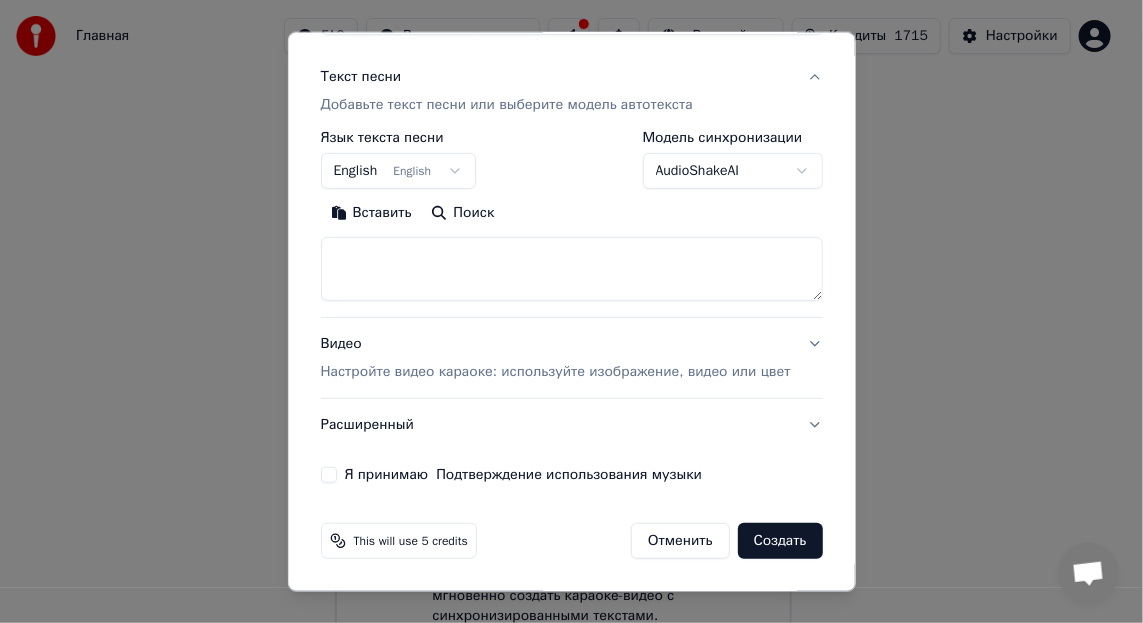 click on "Вставить" at bounding box center [370, 213] 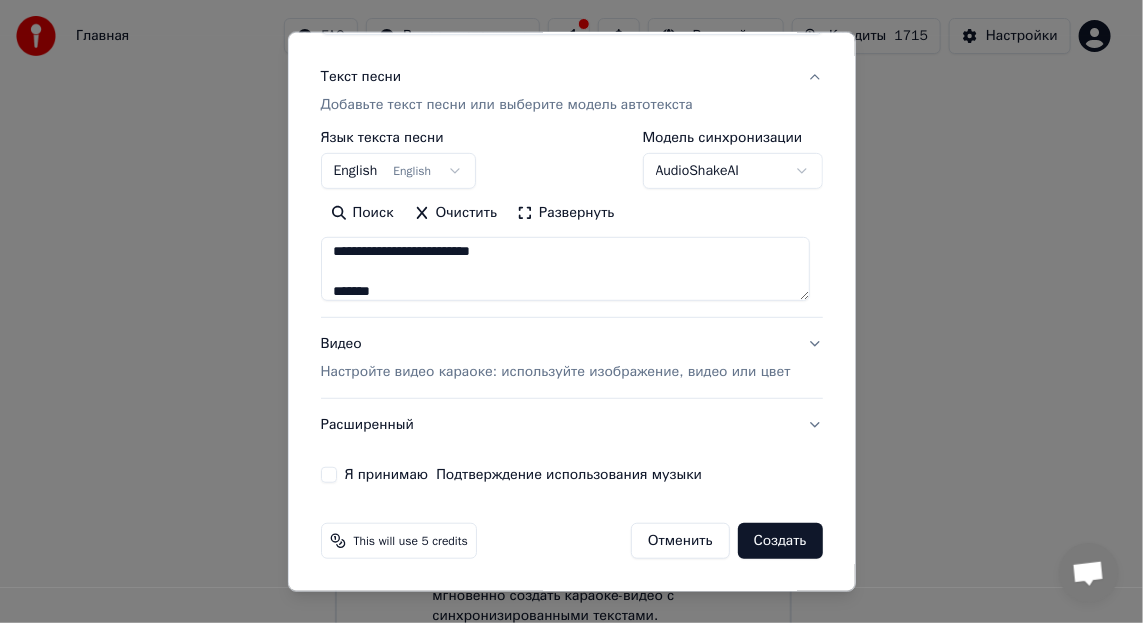 type on "**********" 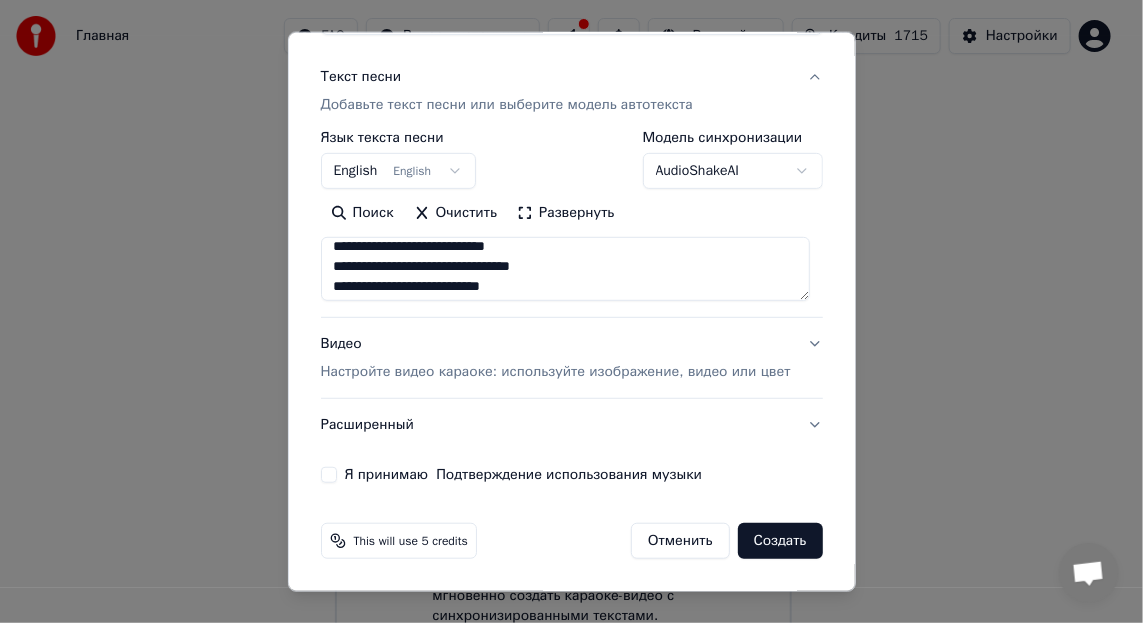 scroll, scrollTop: 652, scrollLeft: 0, axis: vertical 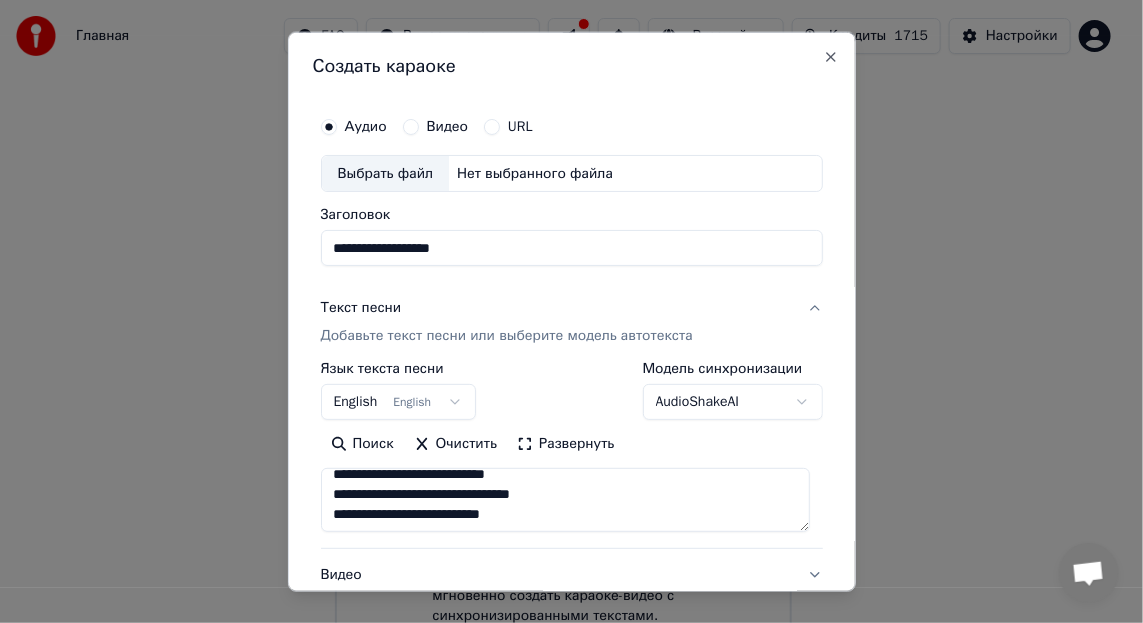 click on "**********" at bounding box center [563, 330] 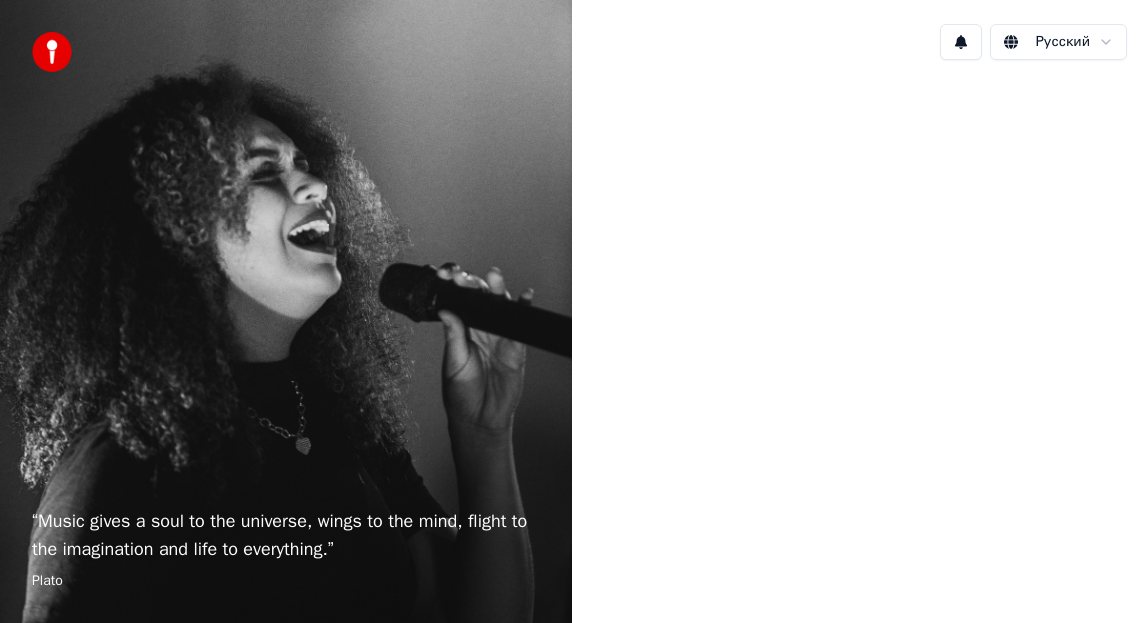 scroll, scrollTop: 0, scrollLeft: 0, axis: both 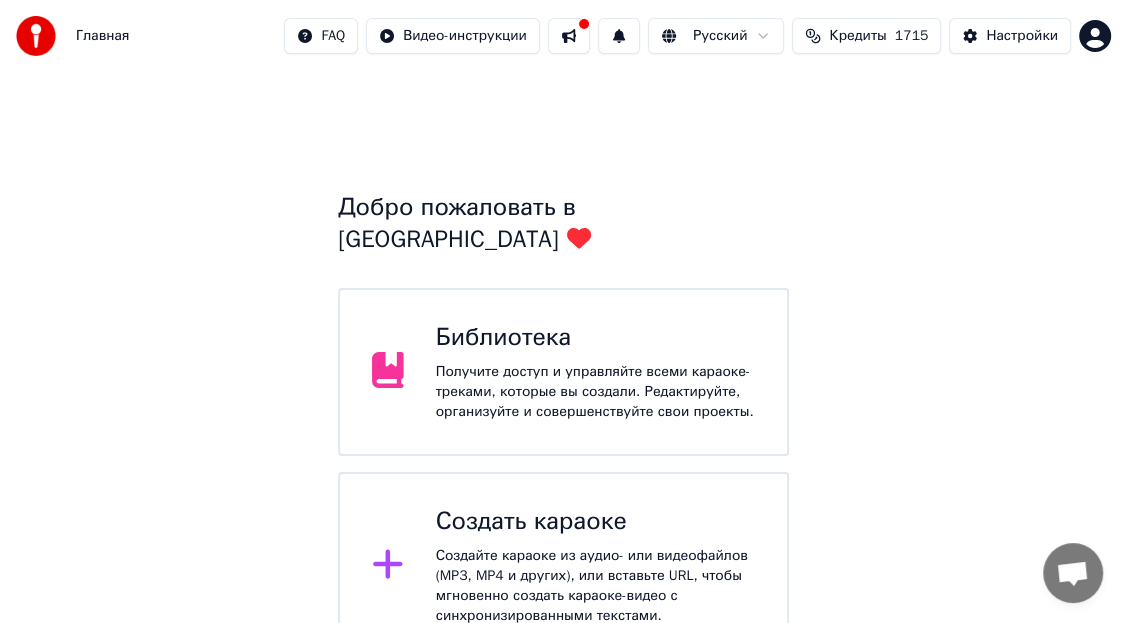 click 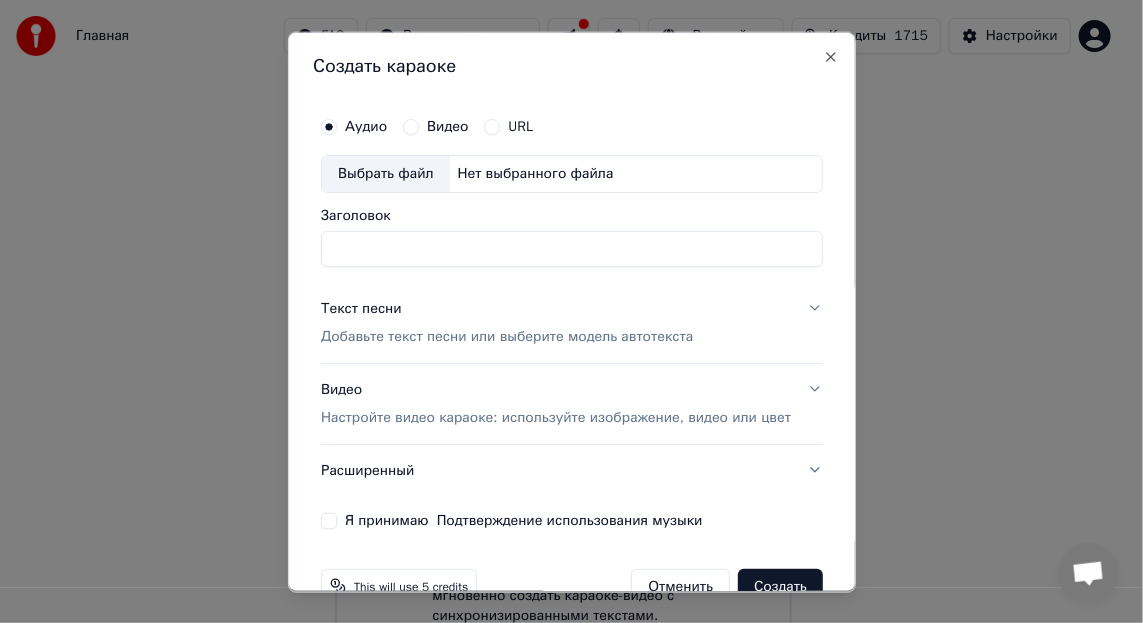 click on "Заголовок" at bounding box center (571, 248) 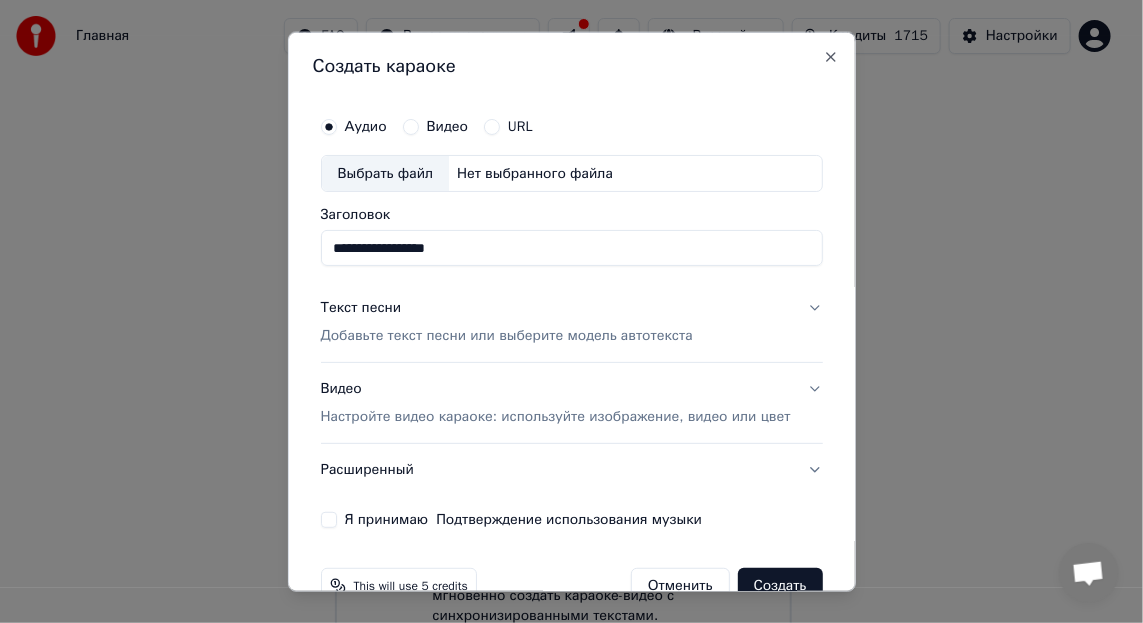 type on "**********" 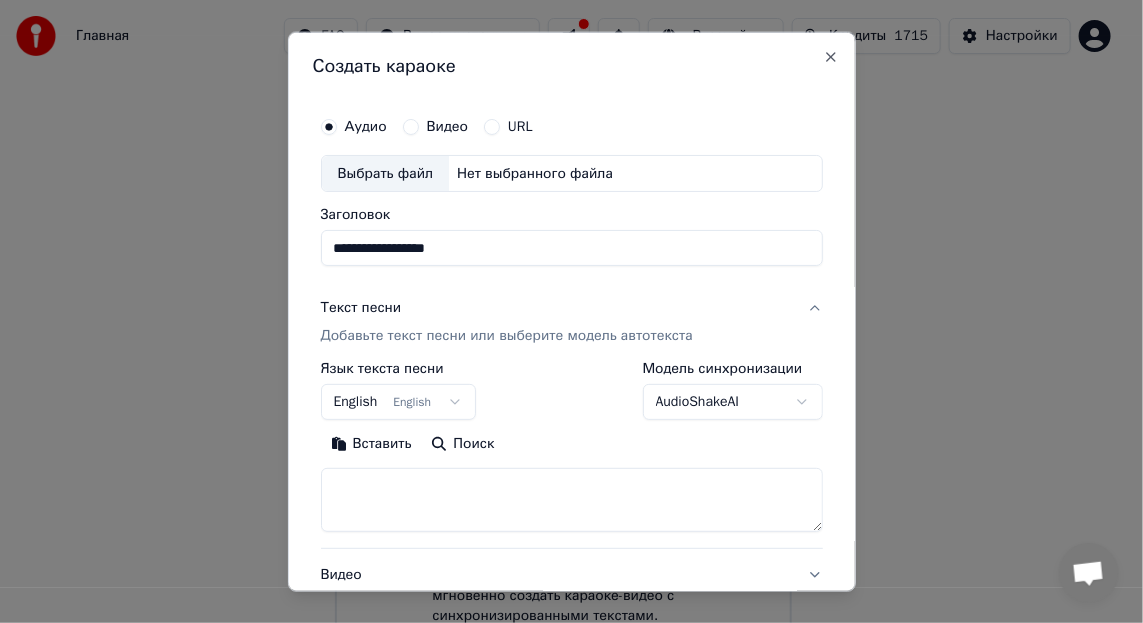 click at bounding box center (571, 500) 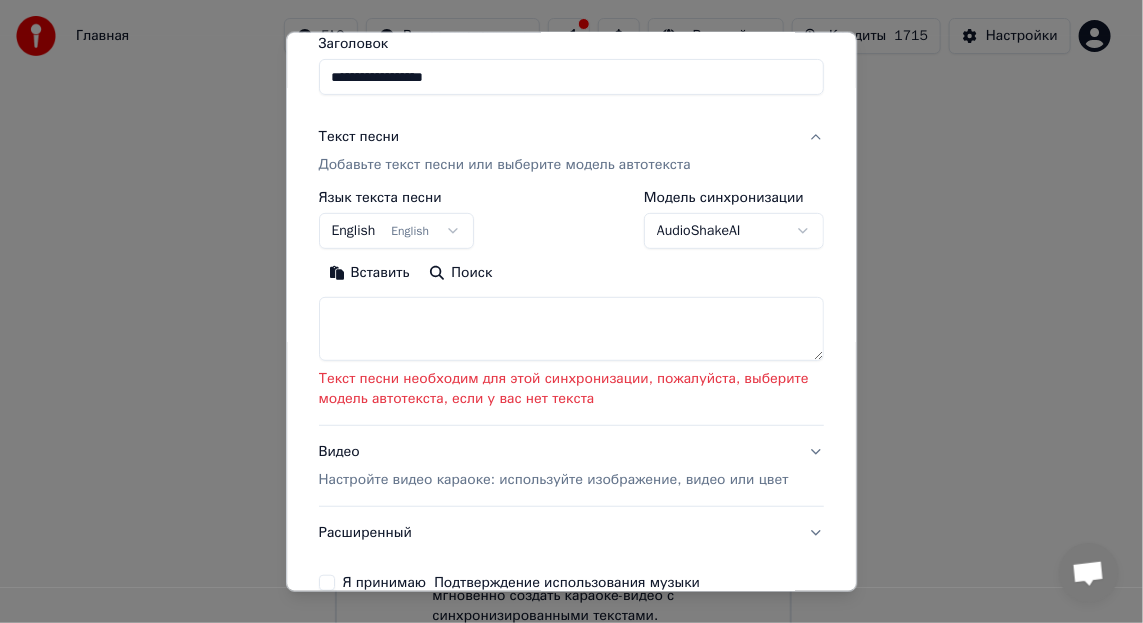 scroll, scrollTop: 99, scrollLeft: 0, axis: vertical 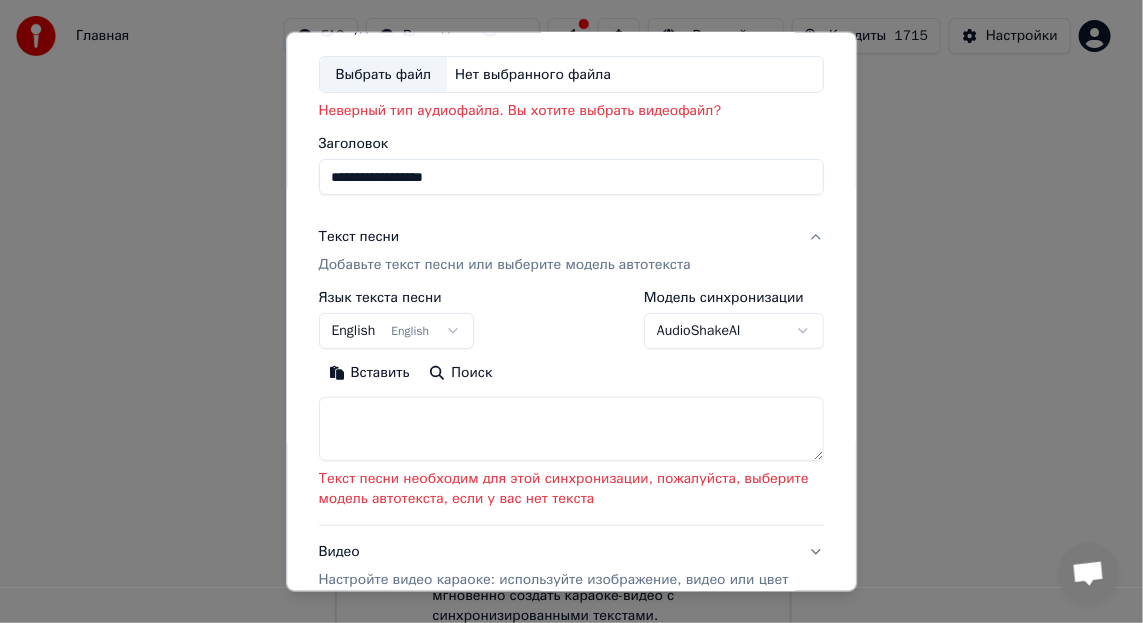 click on "Вставить" at bounding box center [369, 373] 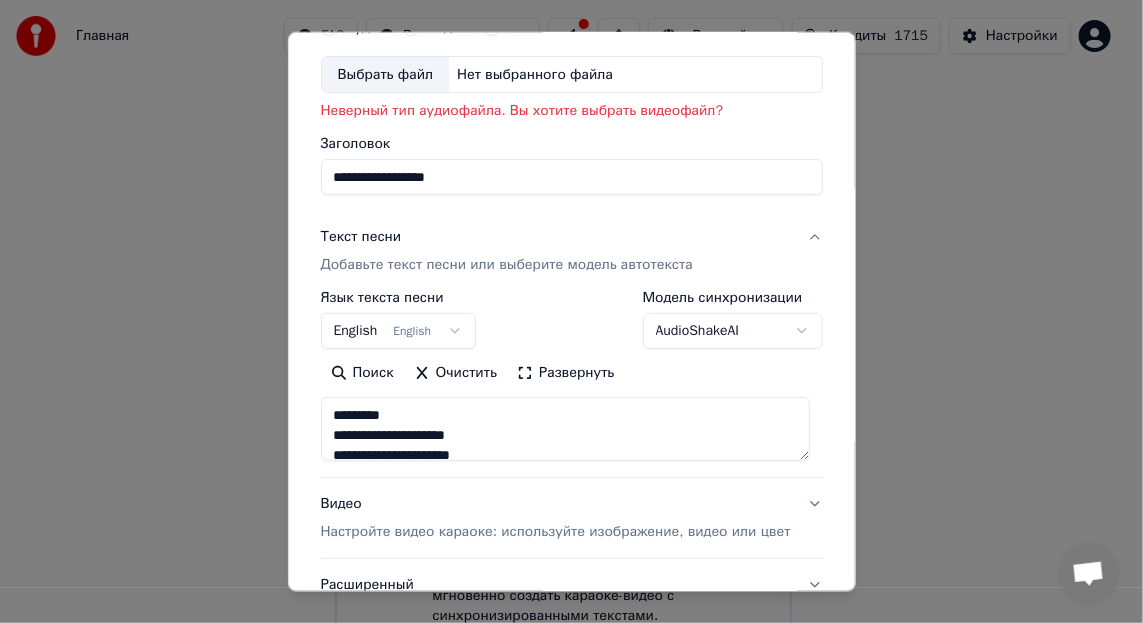scroll, scrollTop: 0, scrollLeft: 0, axis: both 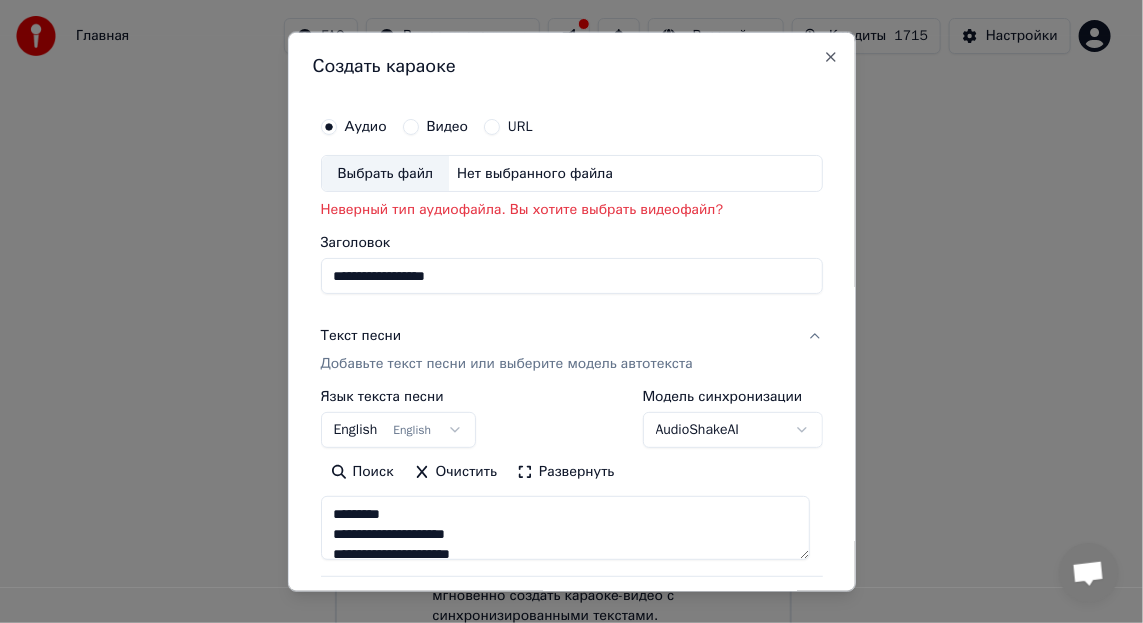 click on "Выбрать файл" at bounding box center (385, 173) 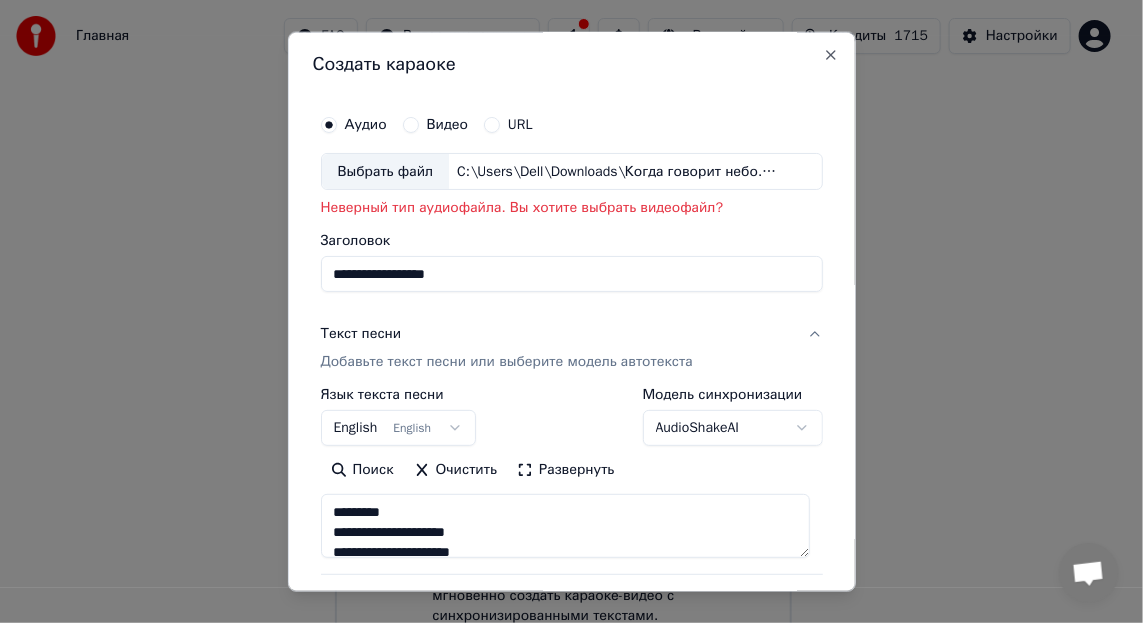 scroll, scrollTop: 0, scrollLeft: 0, axis: both 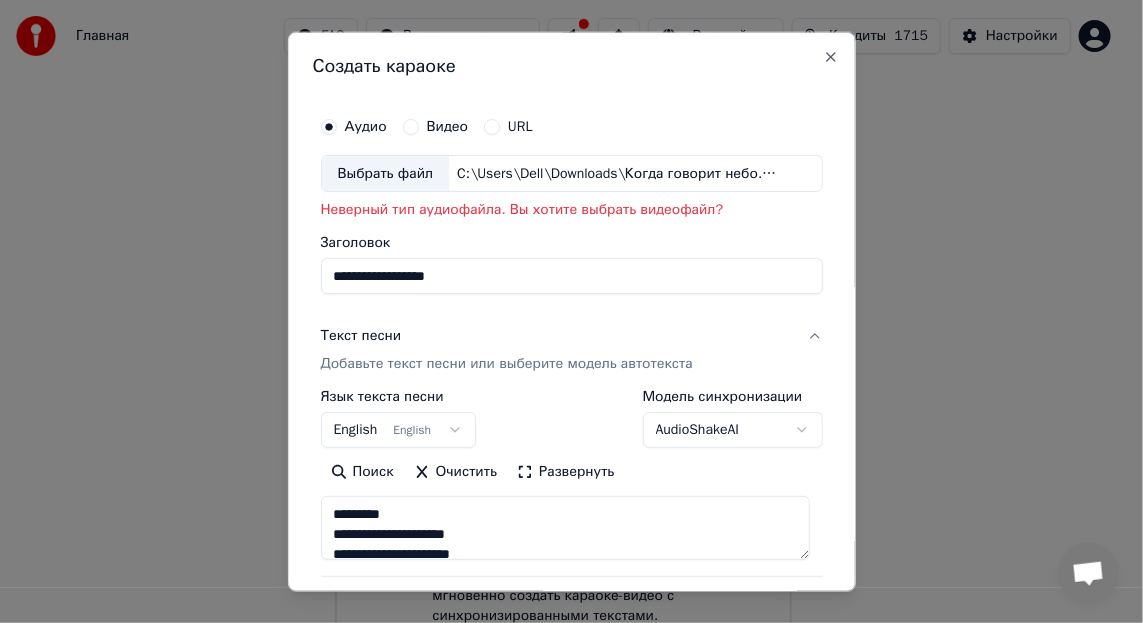click on "Видео" at bounding box center (411, 126) 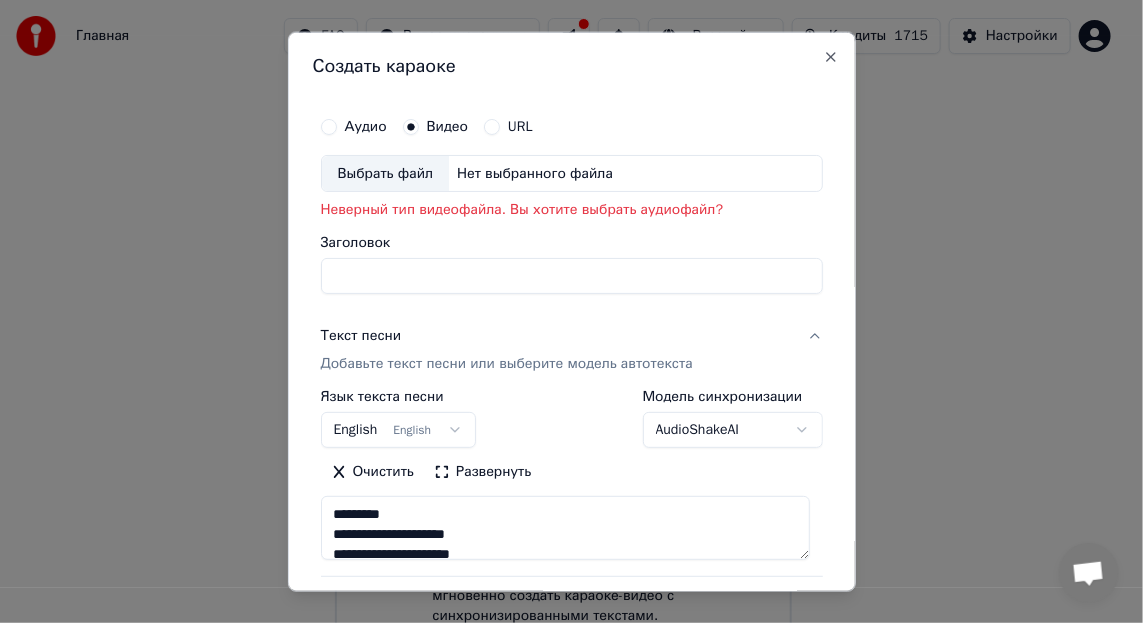 click on "Выбрать файл" at bounding box center [385, 173] 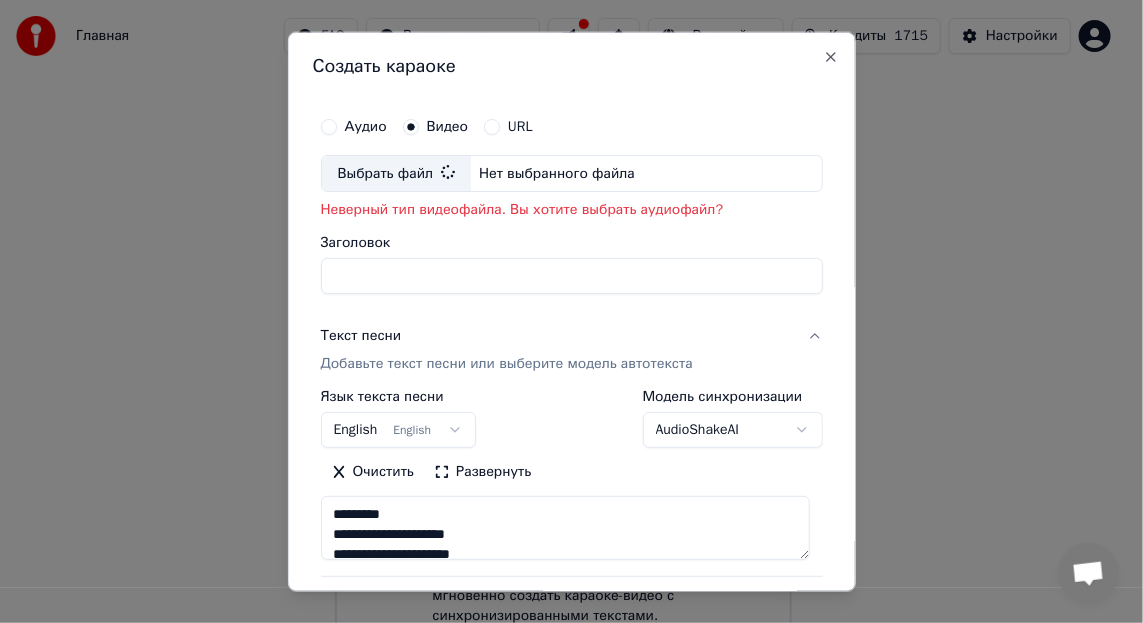 type on "**********" 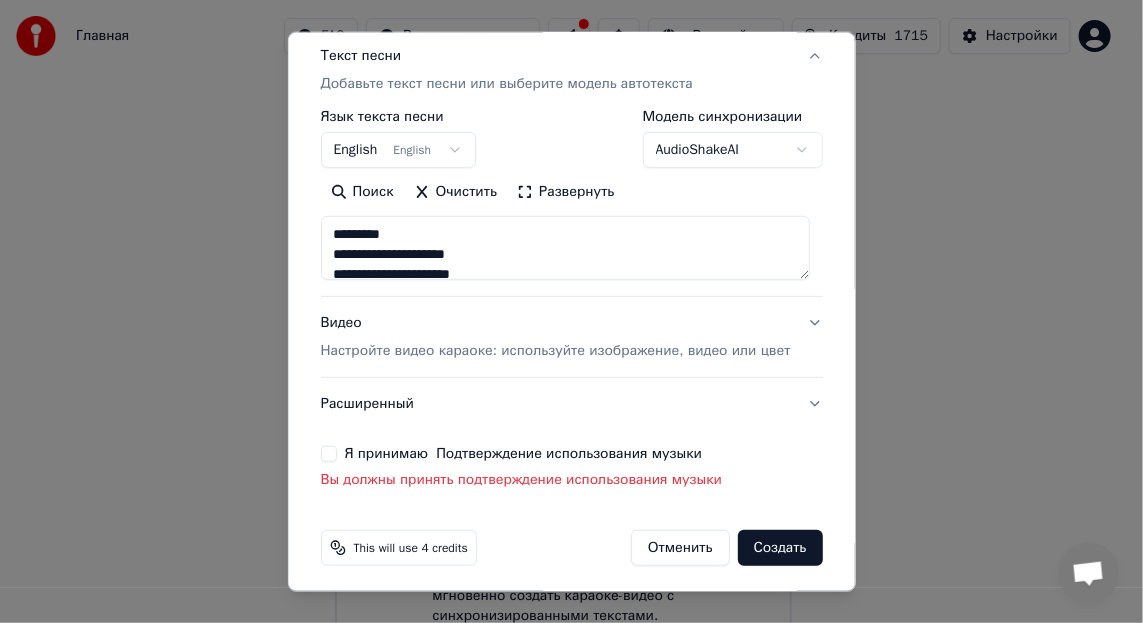 scroll, scrollTop: 276, scrollLeft: 0, axis: vertical 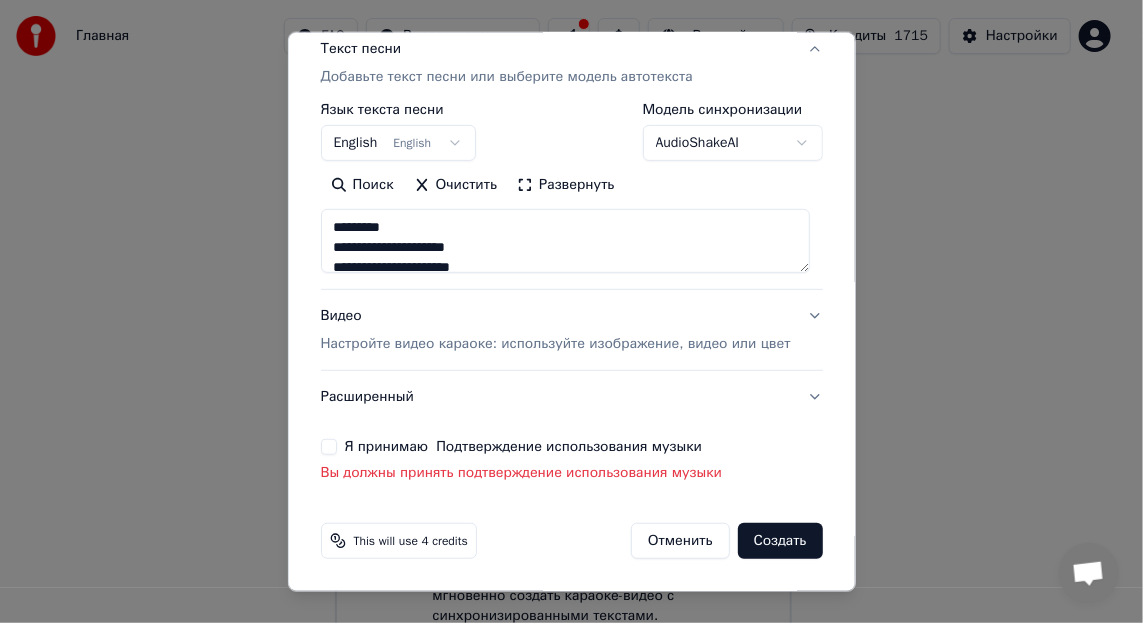 click on "Я принимаю   Подтверждение использования музыки" at bounding box center (328, 447) 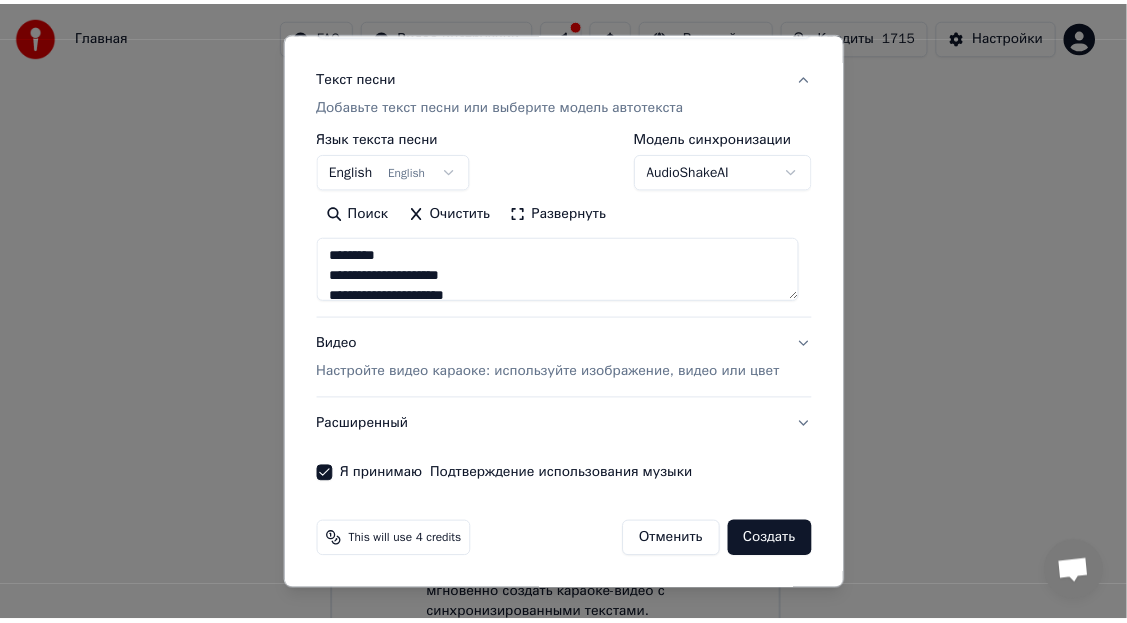scroll, scrollTop: 248, scrollLeft: 0, axis: vertical 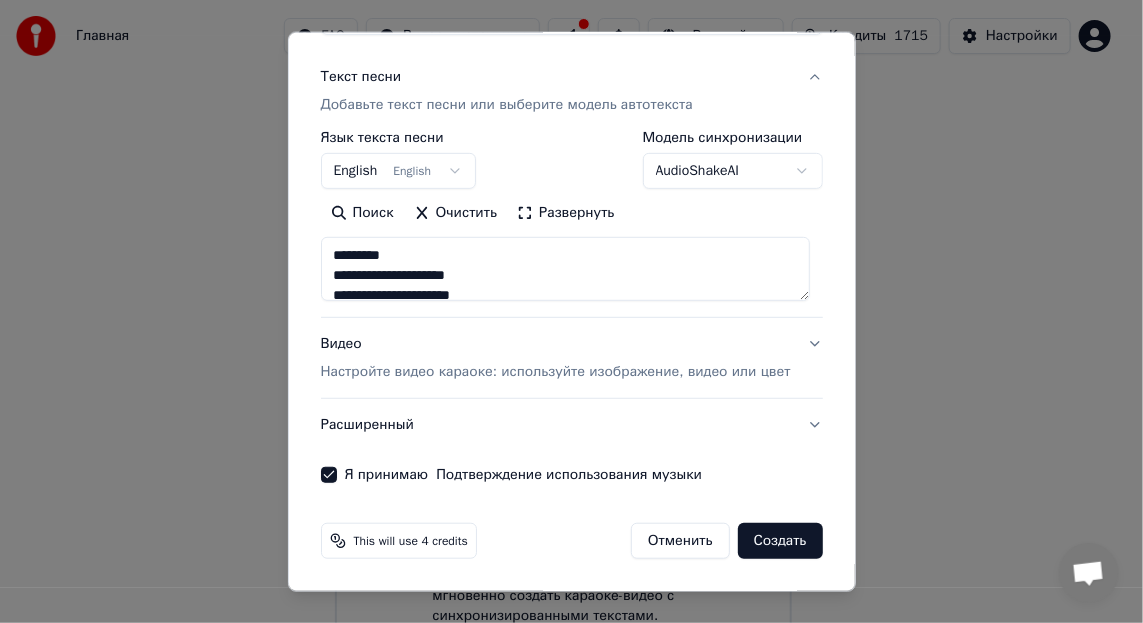 click on "Создать" at bounding box center (780, 541) 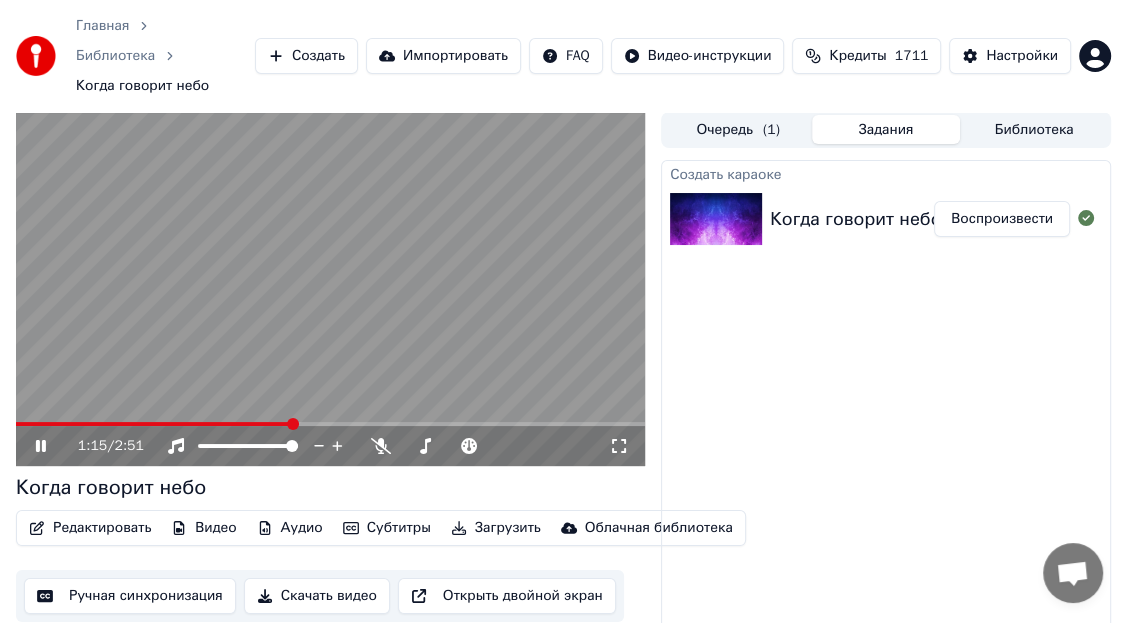 click at bounding box center (330, 289) 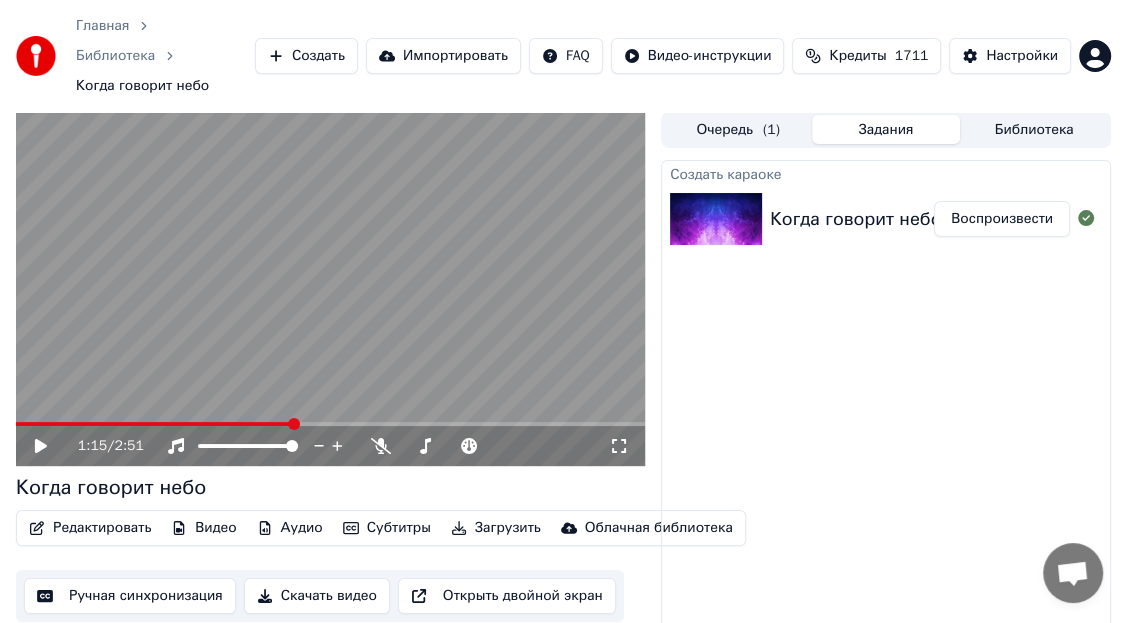click at bounding box center (330, 289) 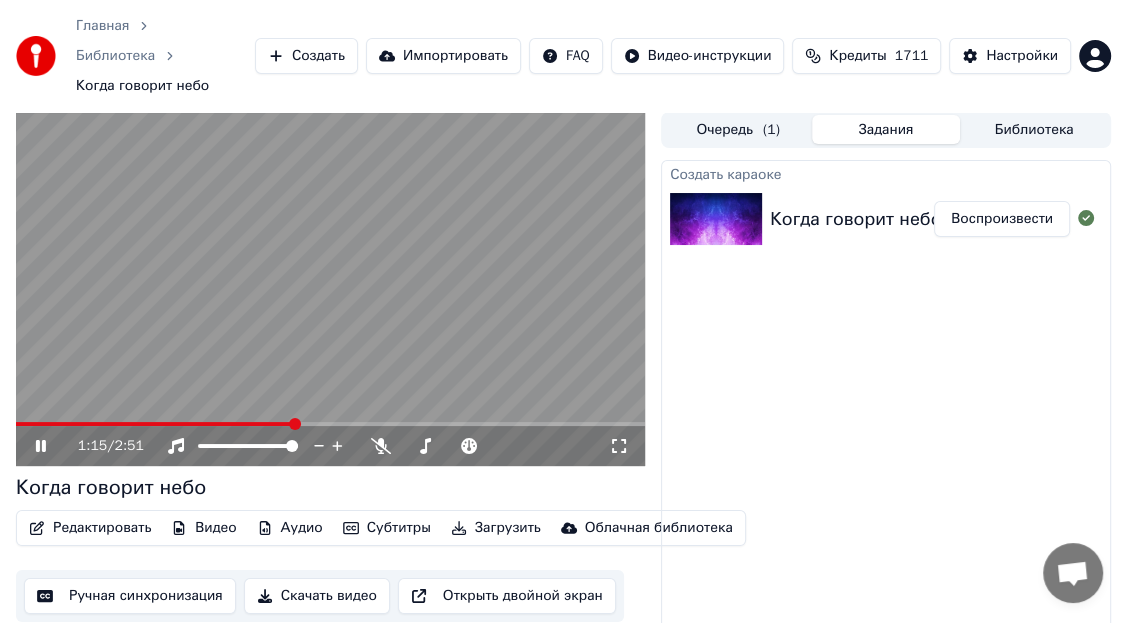 click at bounding box center [330, 289] 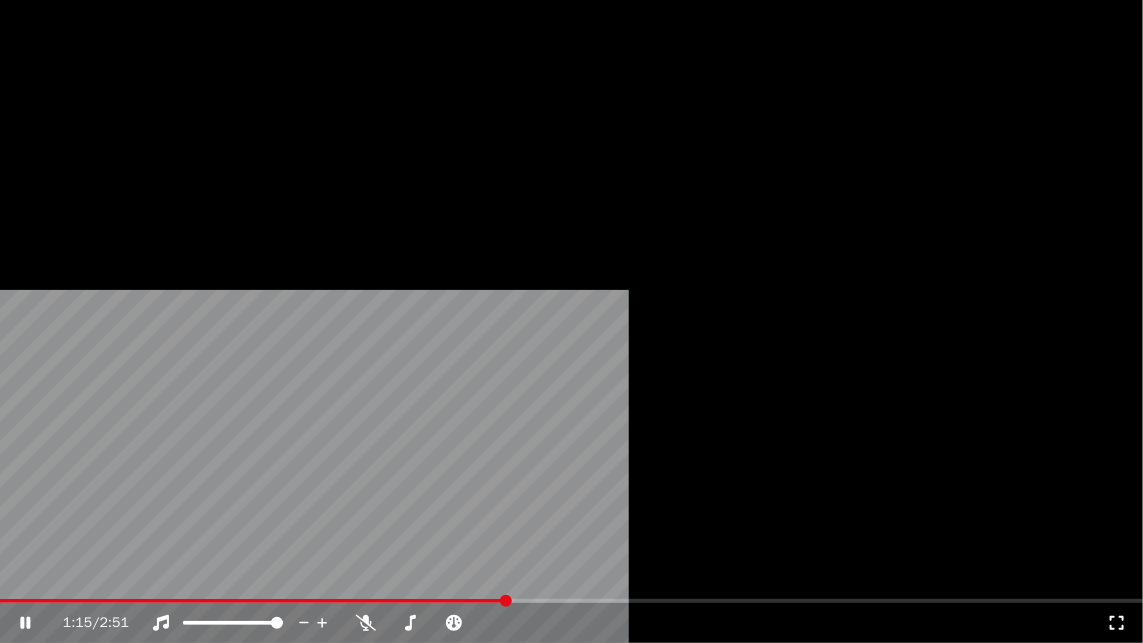 click at bounding box center [571, 321] 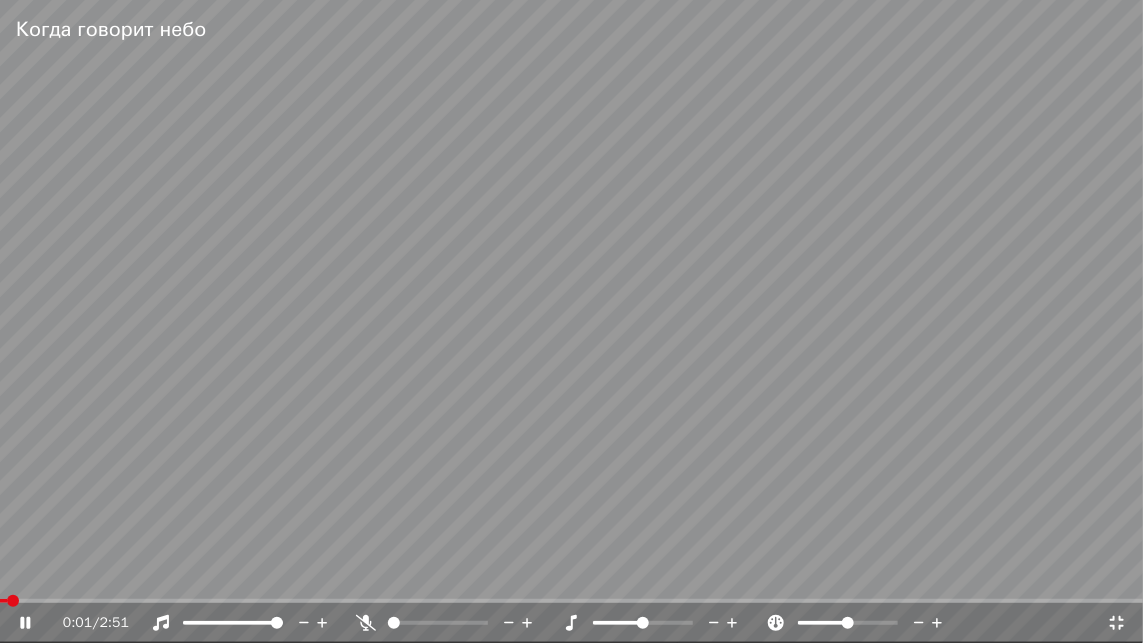 click at bounding box center (3, 601) 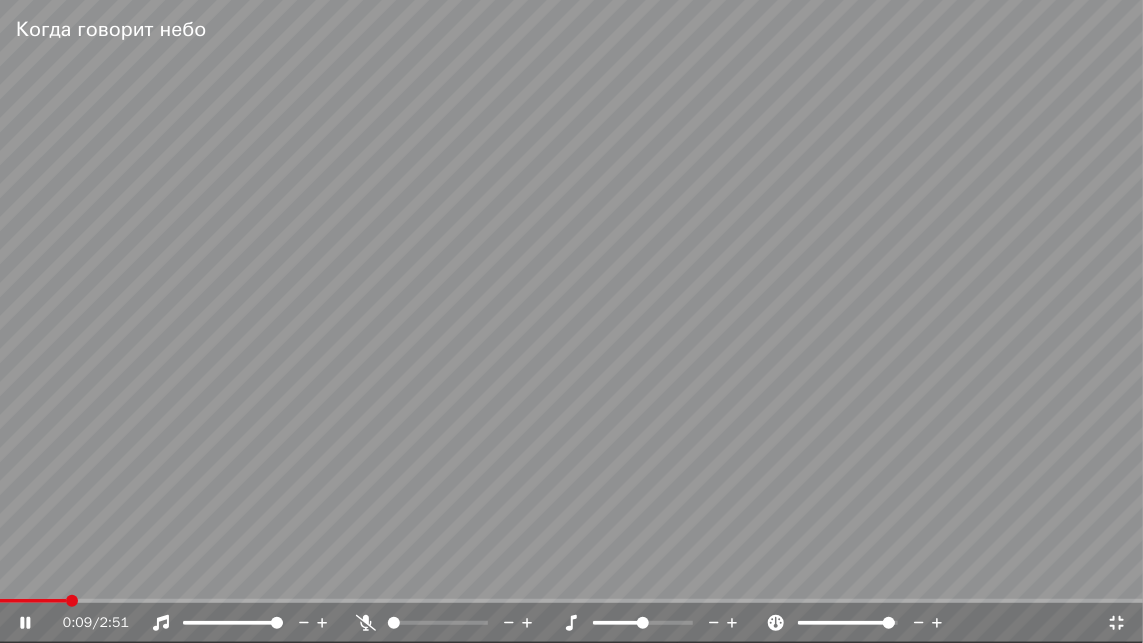 click at bounding box center [848, 623] 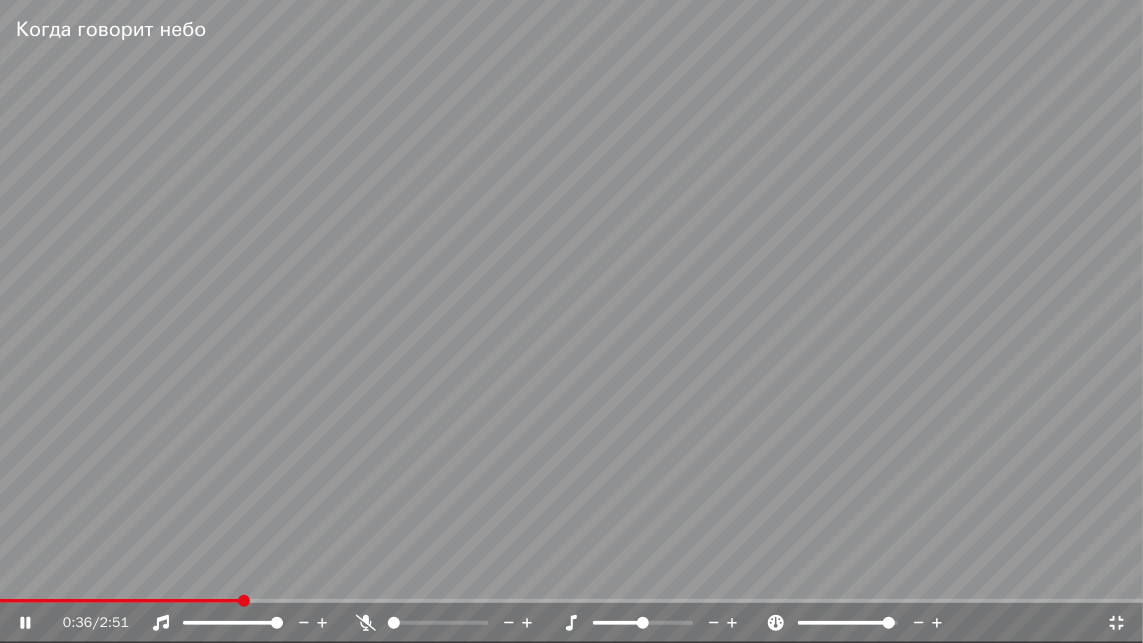 click at bounding box center (456, 623) 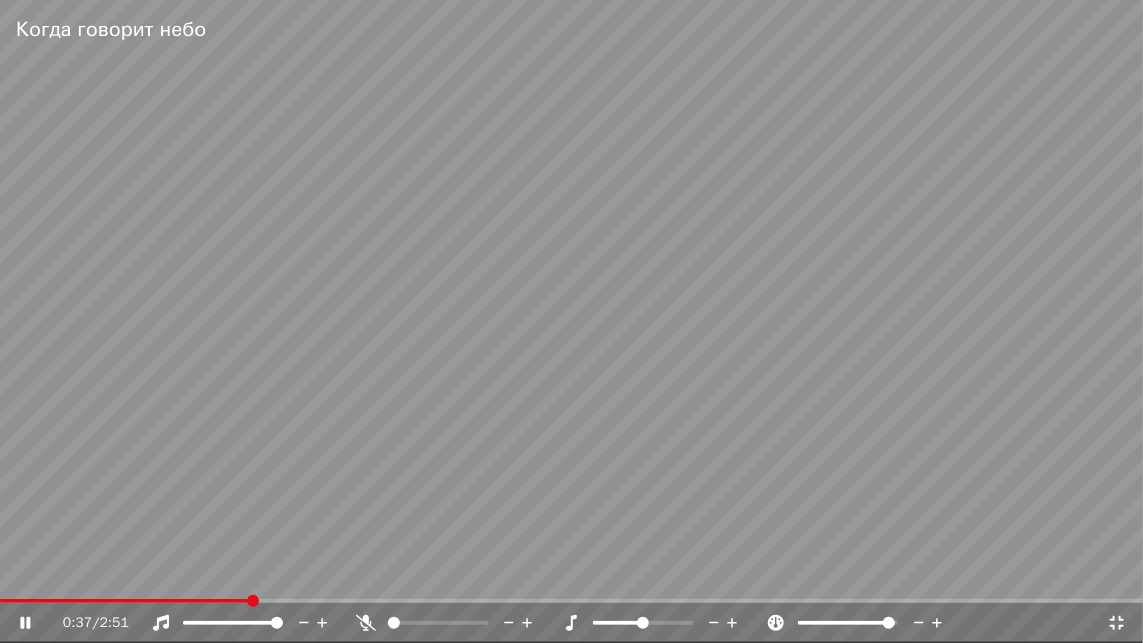 click at bounding box center [456, 623] 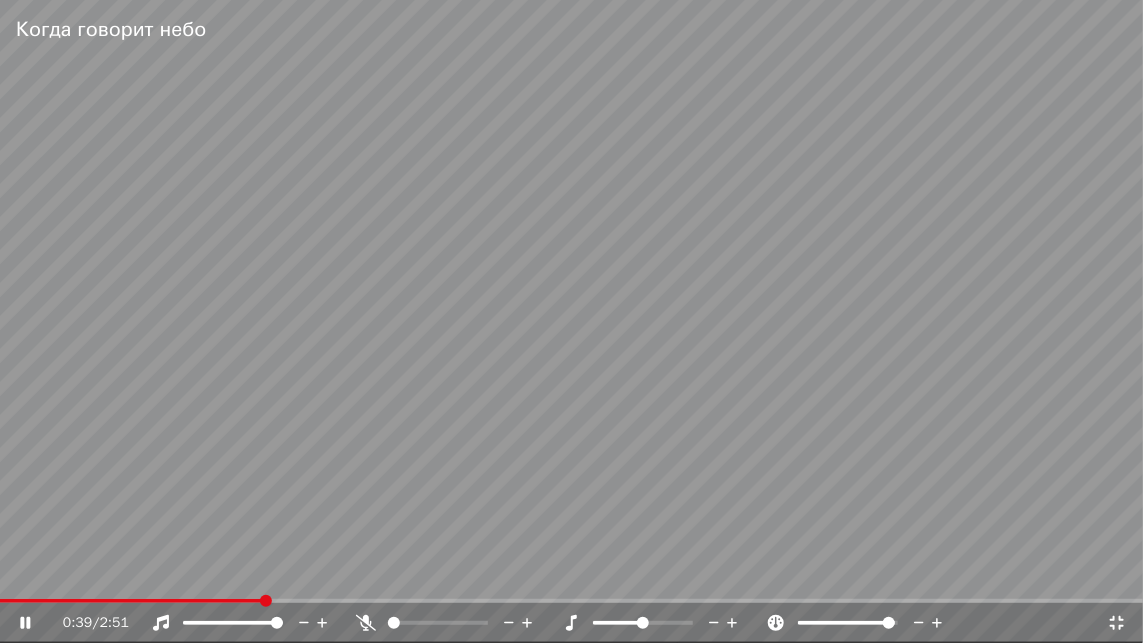click 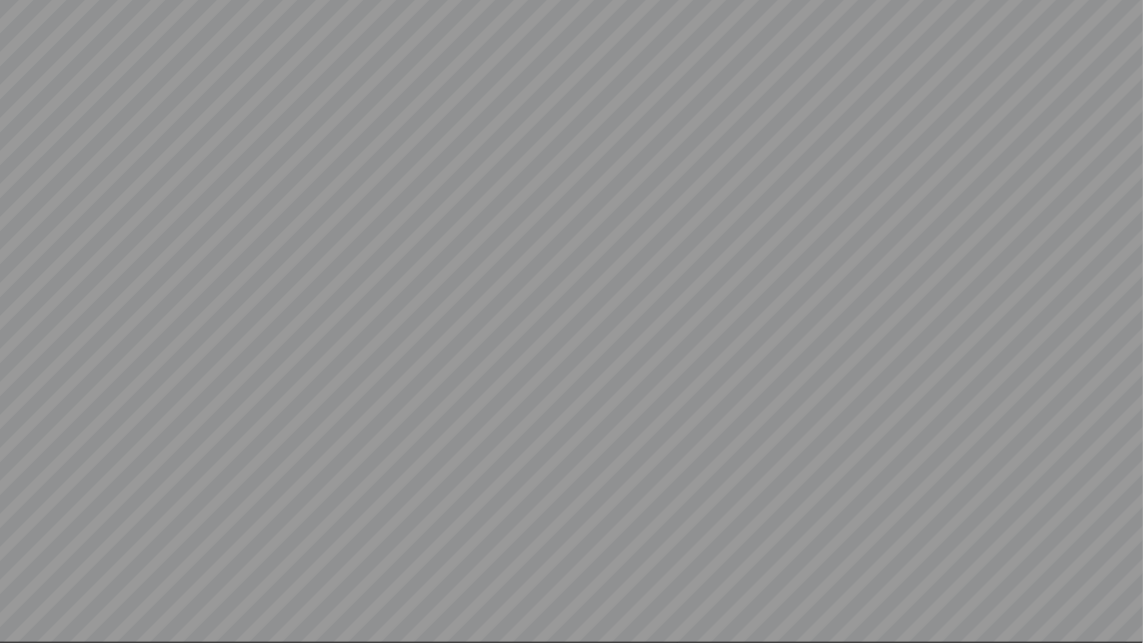 click at bounding box center (571, 321) 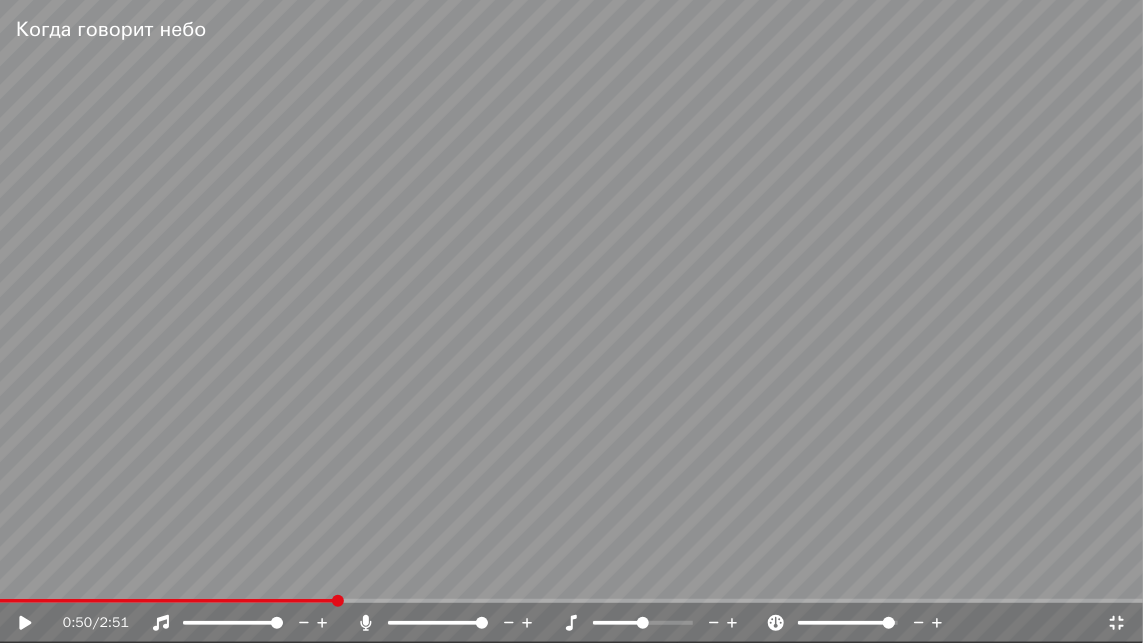 click 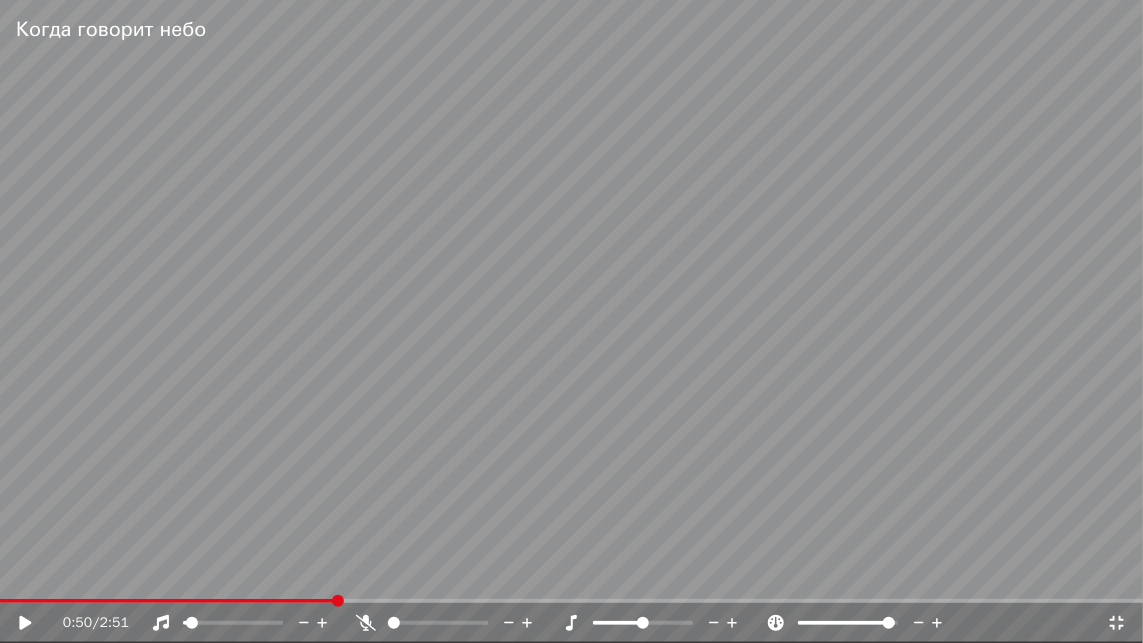 click at bounding box center (185, 623) 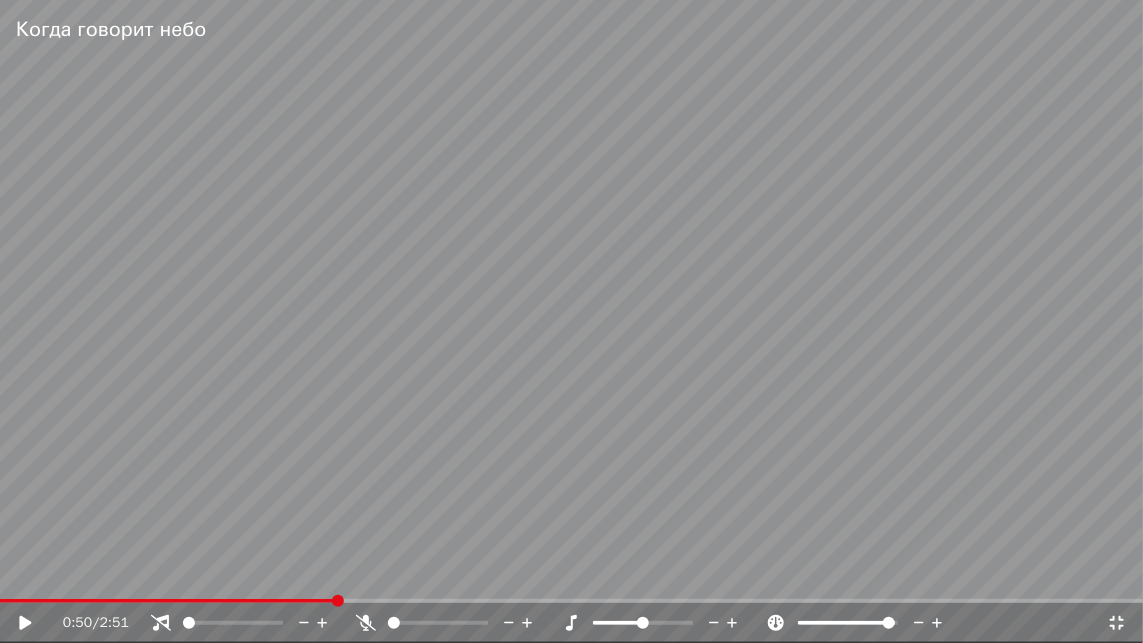 click at bounding box center (189, 623) 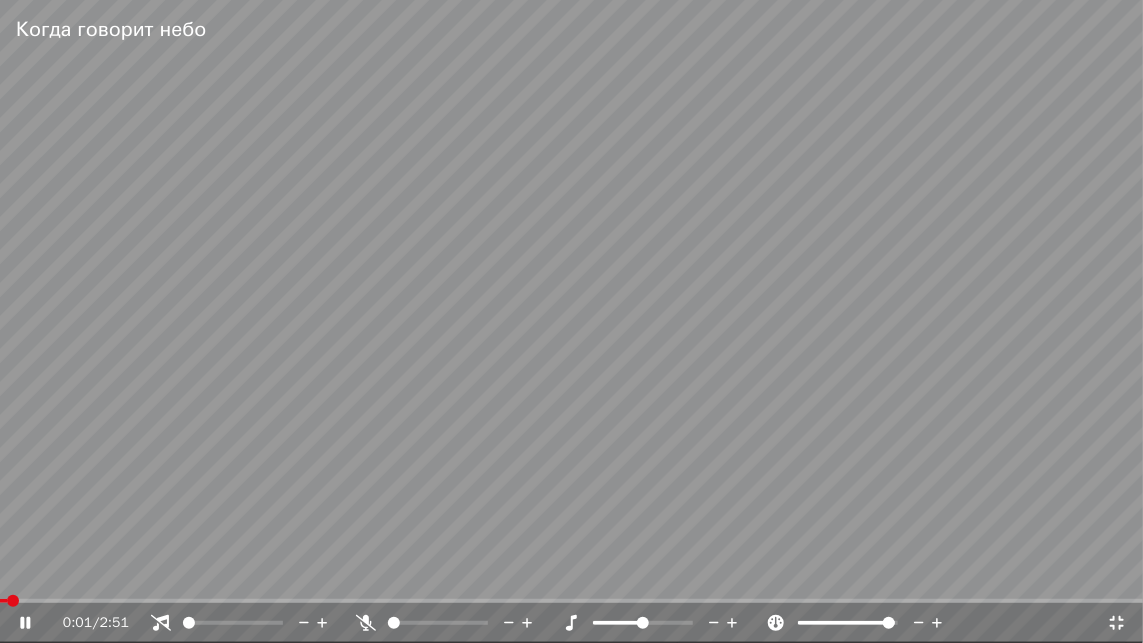 click at bounding box center (3, 601) 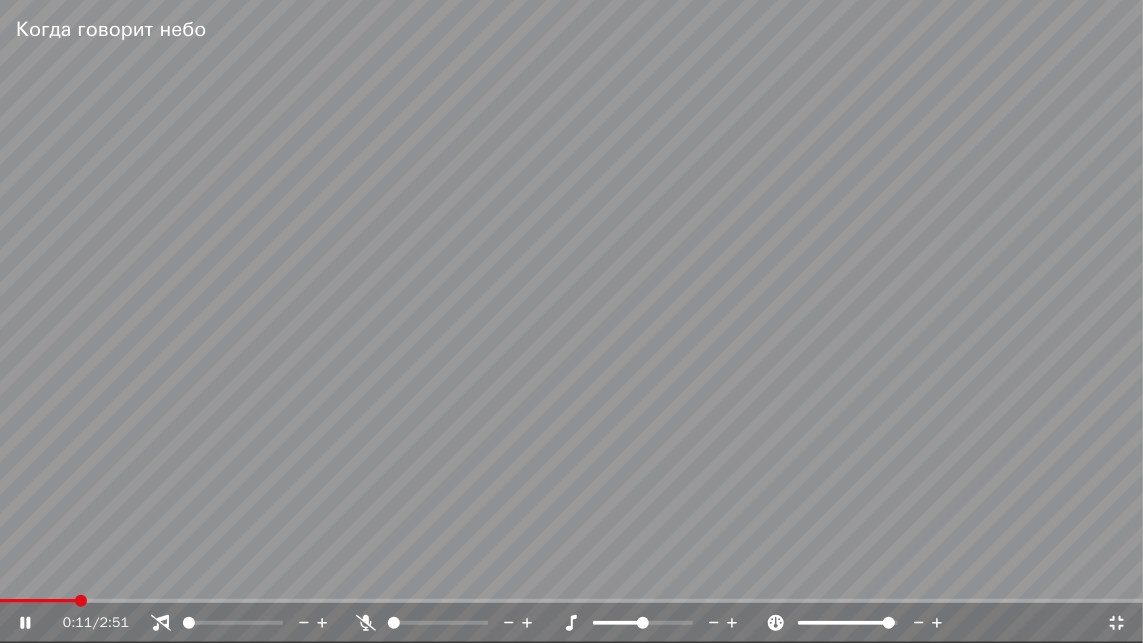 click 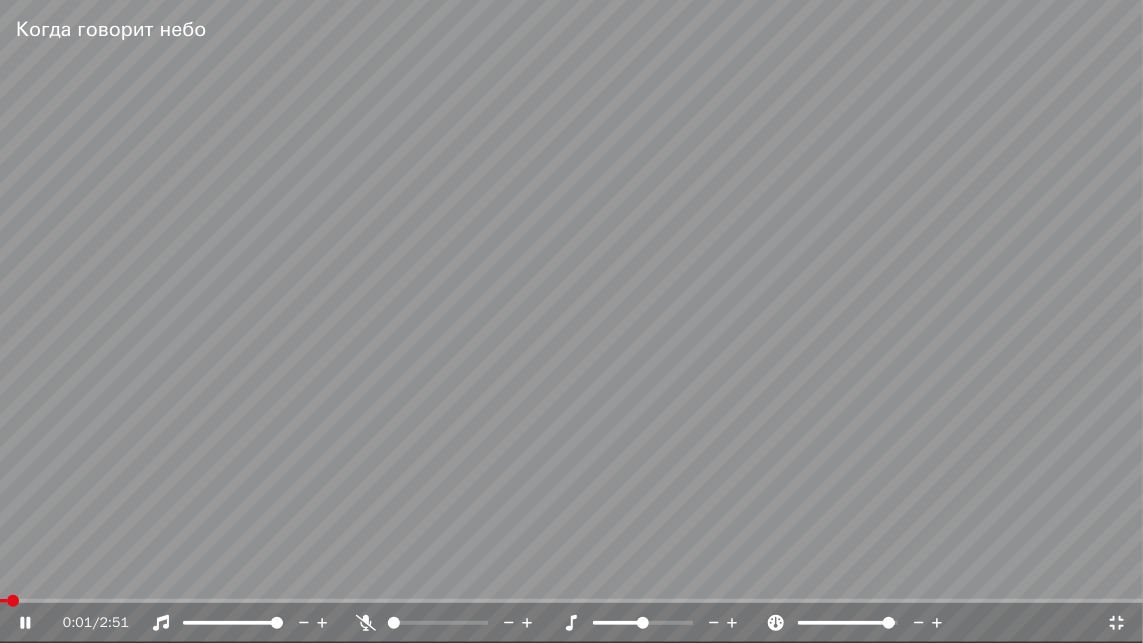 click at bounding box center [3, 601] 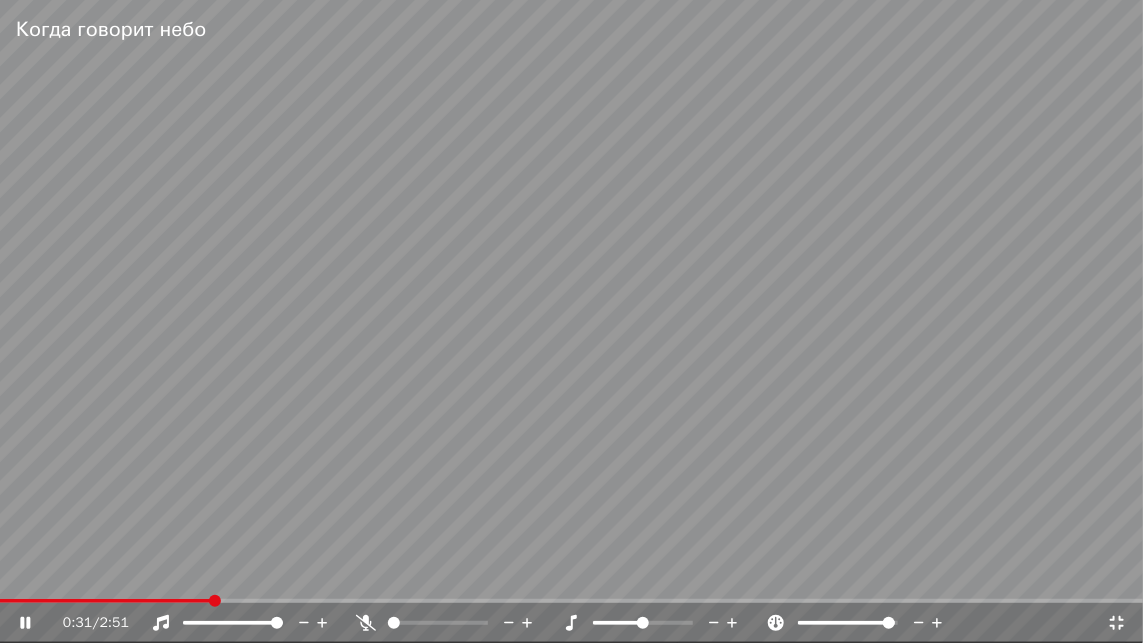 click at bounding box center (571, 321) 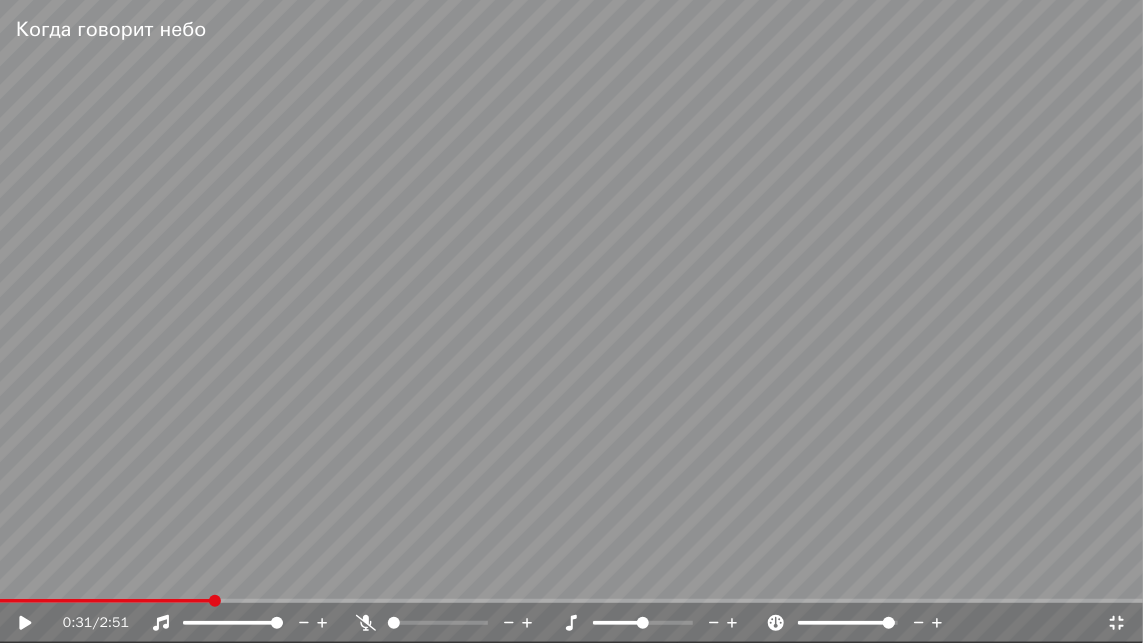 click at bounding box center [571, 321] 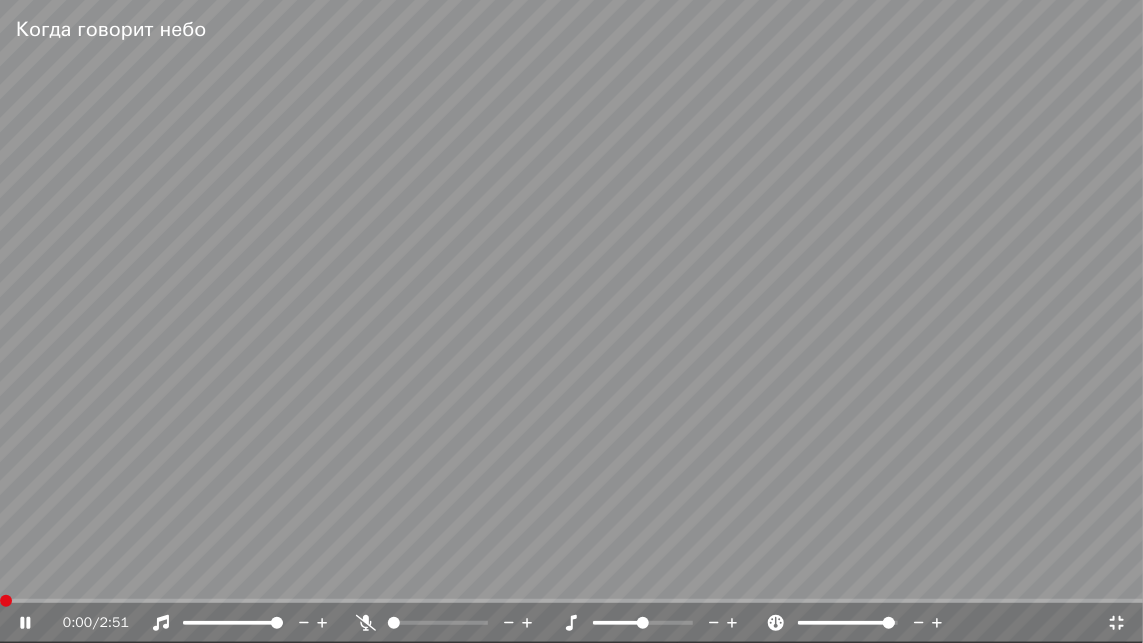 click at bounding box center [0, 601] 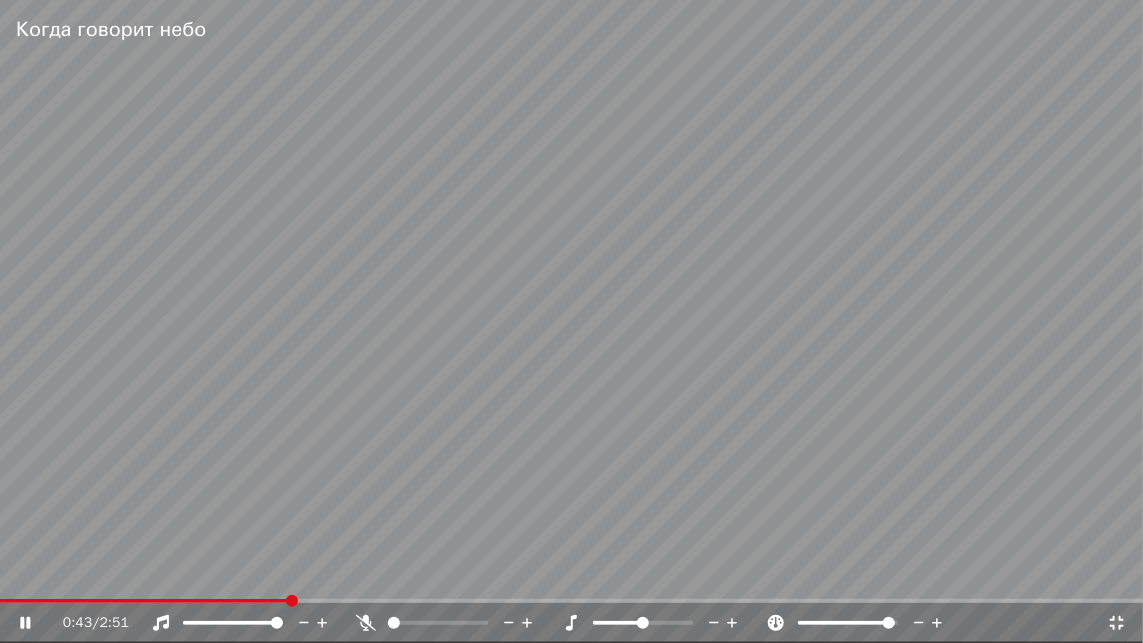 click 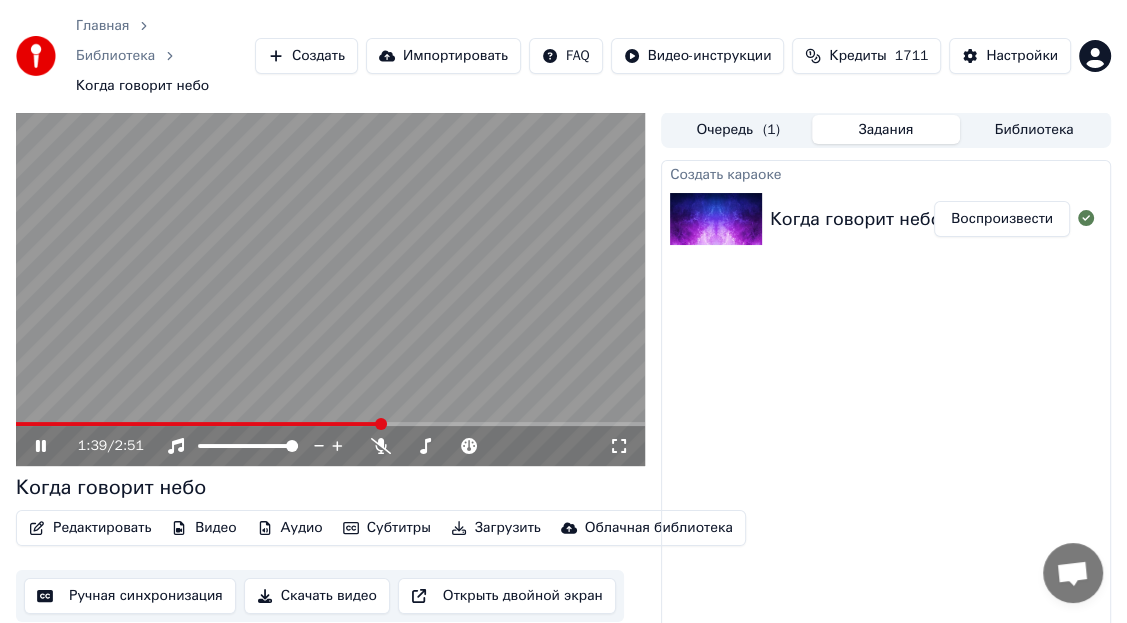 click 